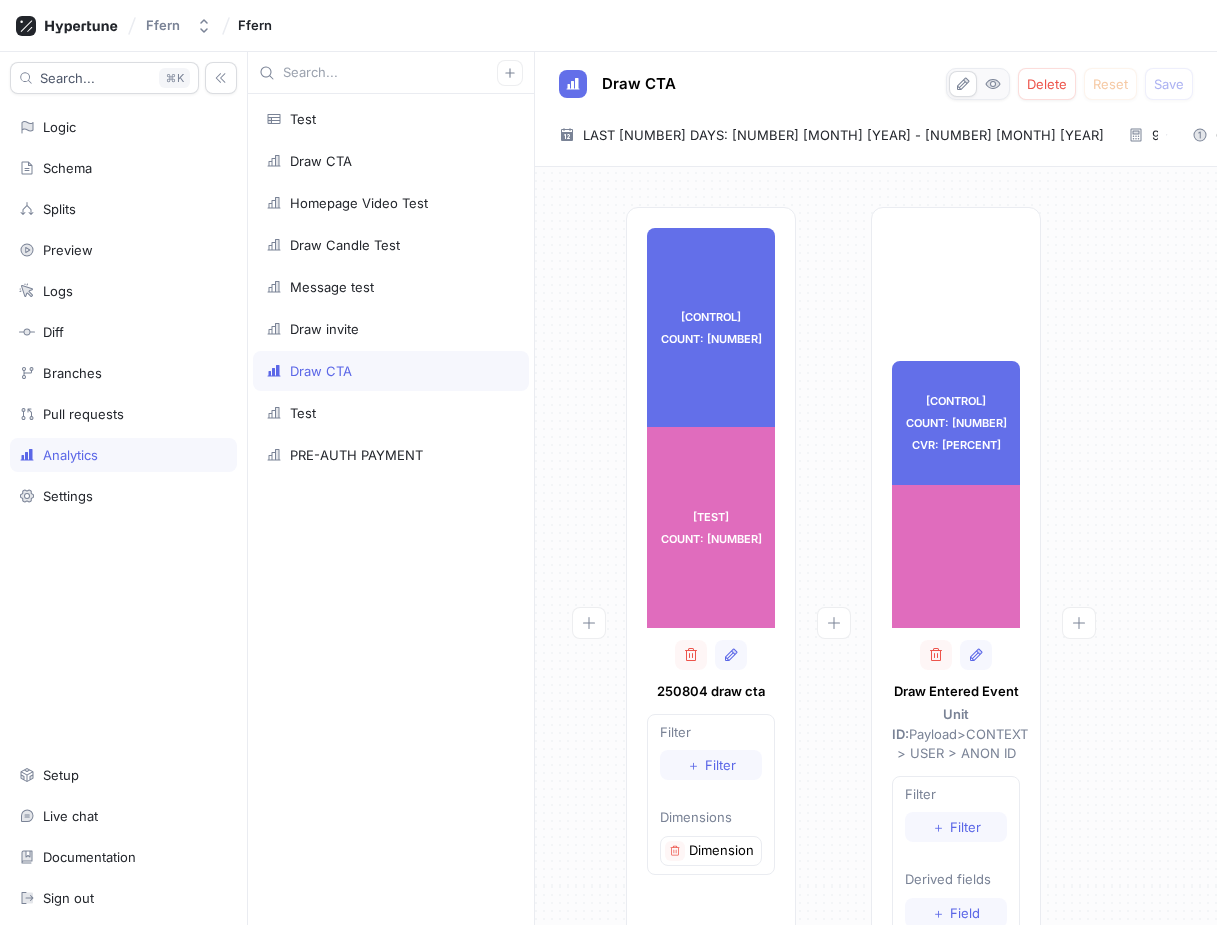 scroll, scrollTop: 0, scrollLeft: 0, axis: both 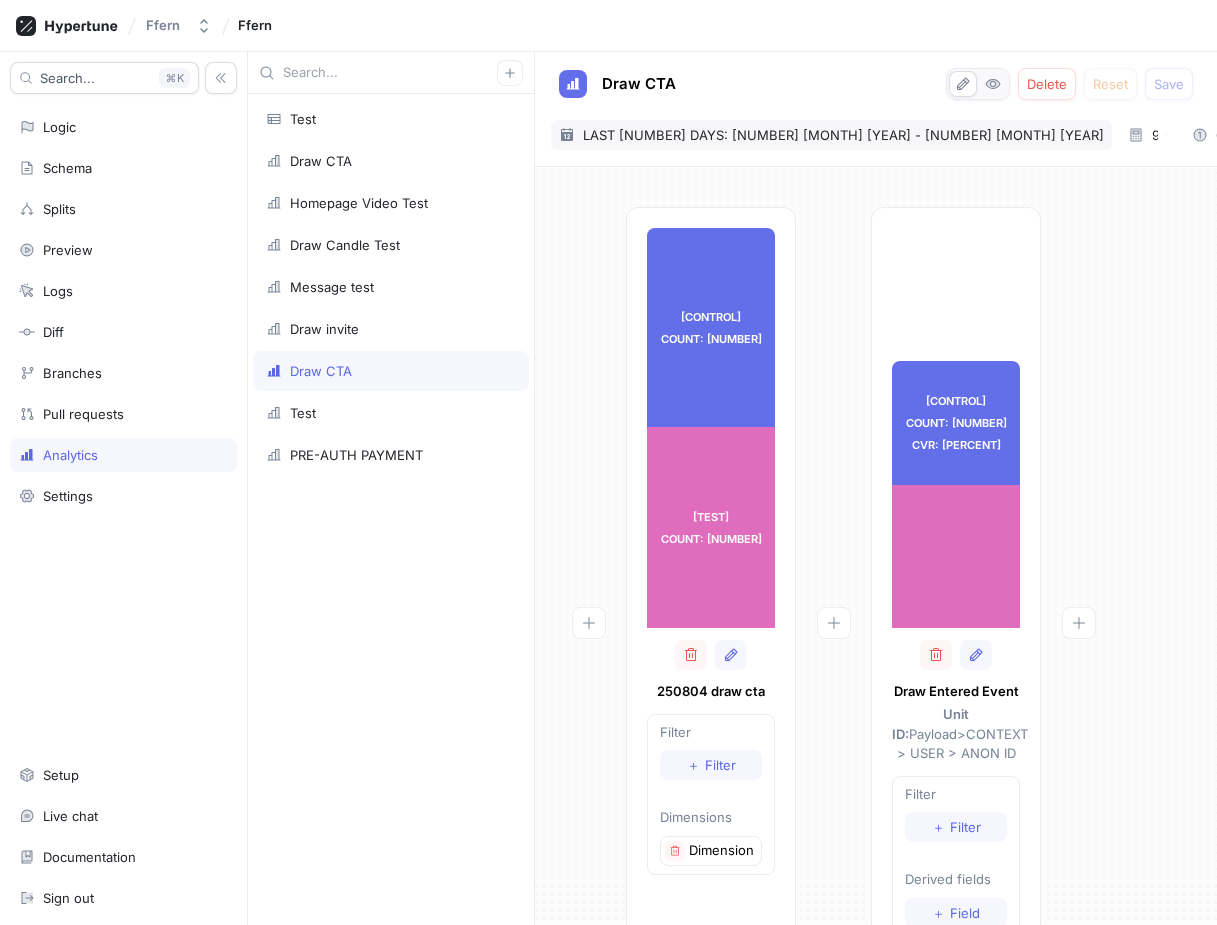 click on "2025-07-28 ~ 2025-08-06 Last 10 days: 28 Jul 2025 - 6 Aug 2025" at bounding box center [831, 135] 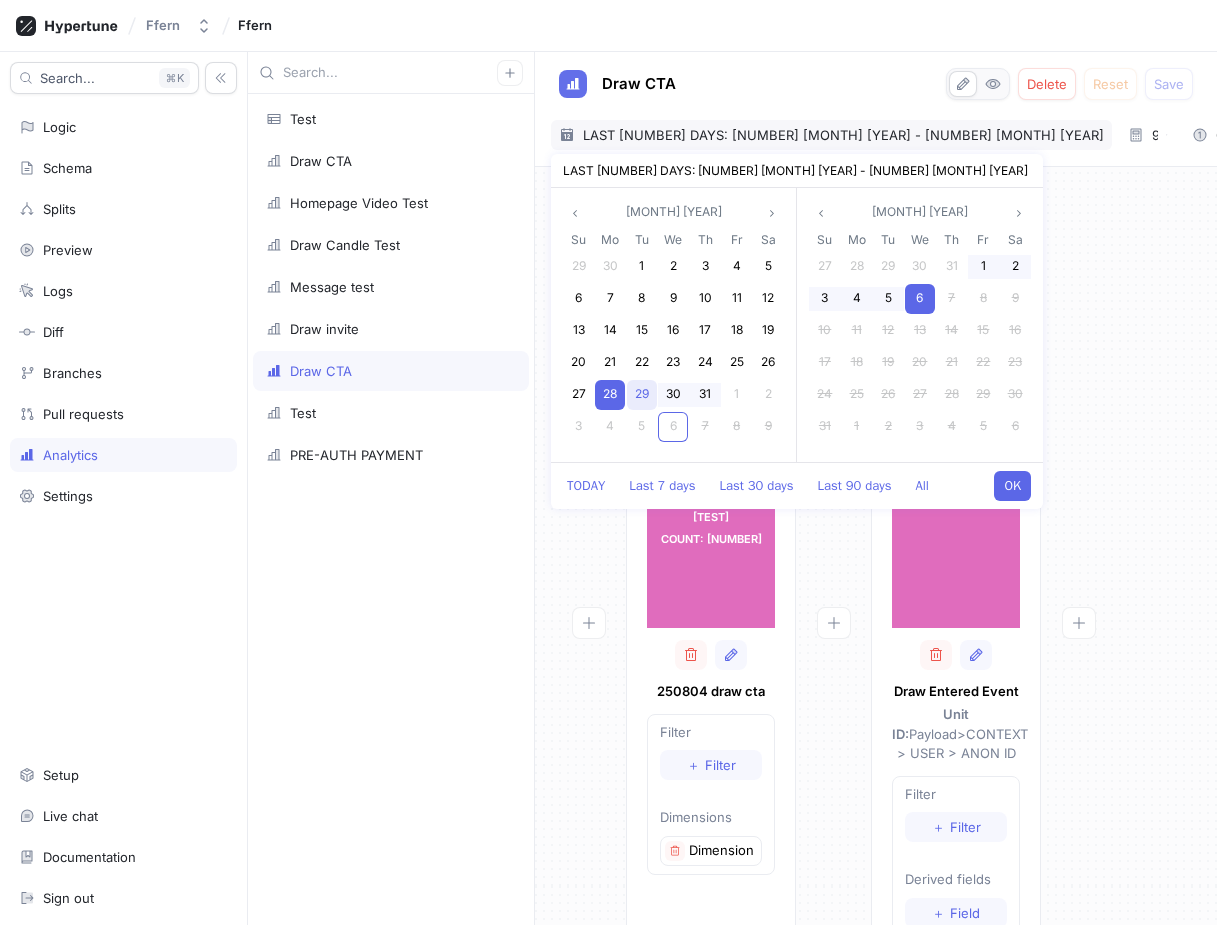 click on "29" at bounding box center [642, 393] 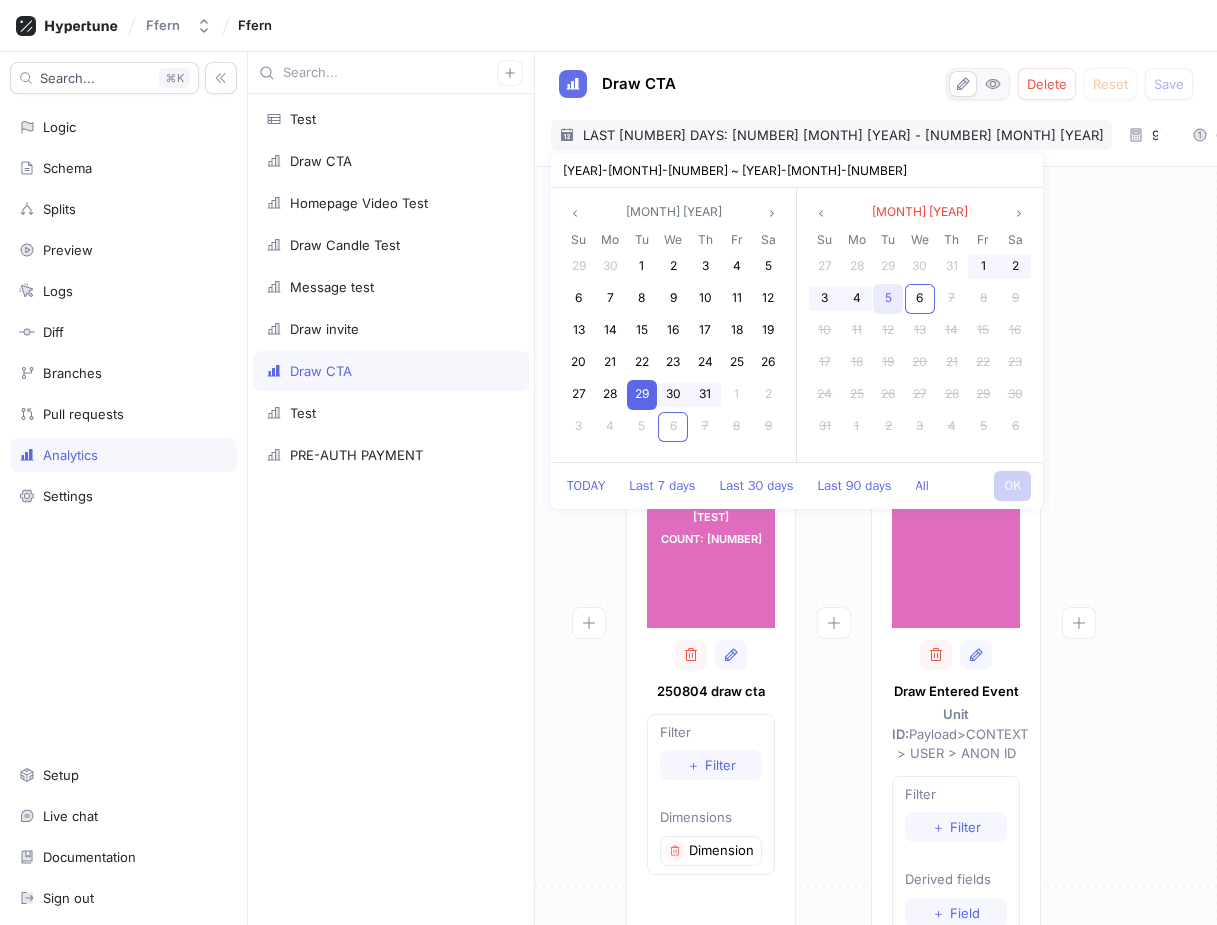 click on "5" at bounding box center (888, 297) 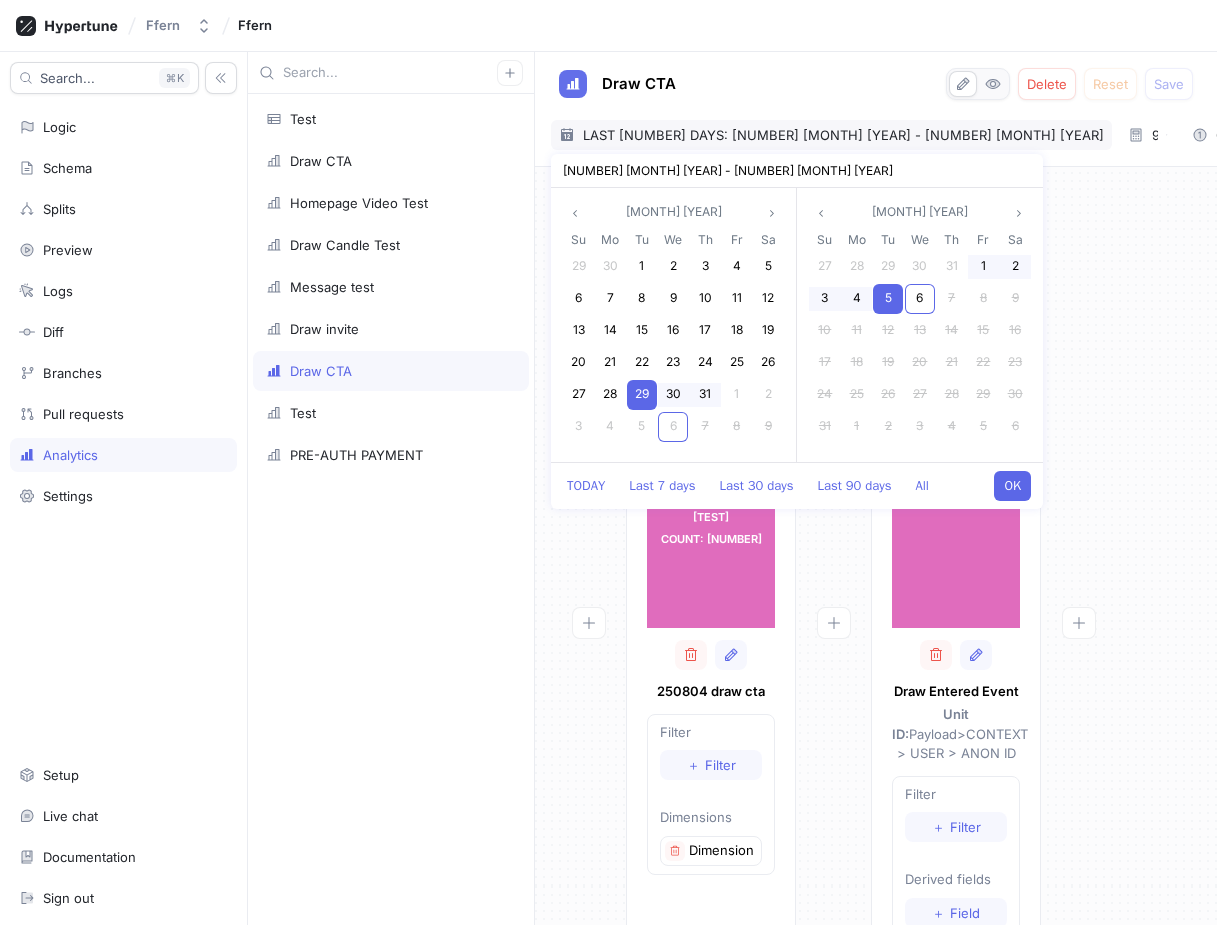 click on "OK" at bounding box center [1012, 486] 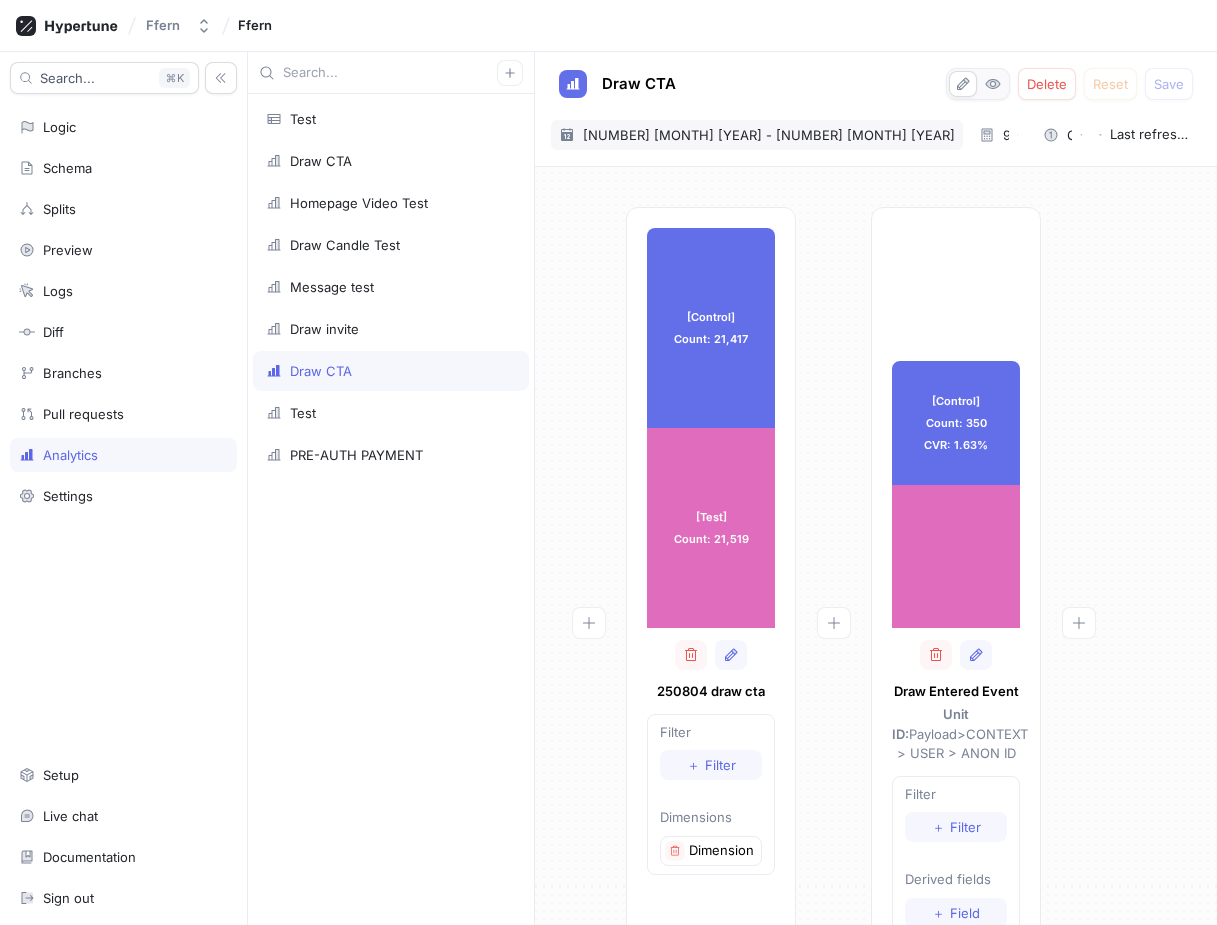 click on "2025-07-29 ~ 2025-08-05 29 Jul 2025 - 5 Aug 2025" at bounding box center (757, 135) 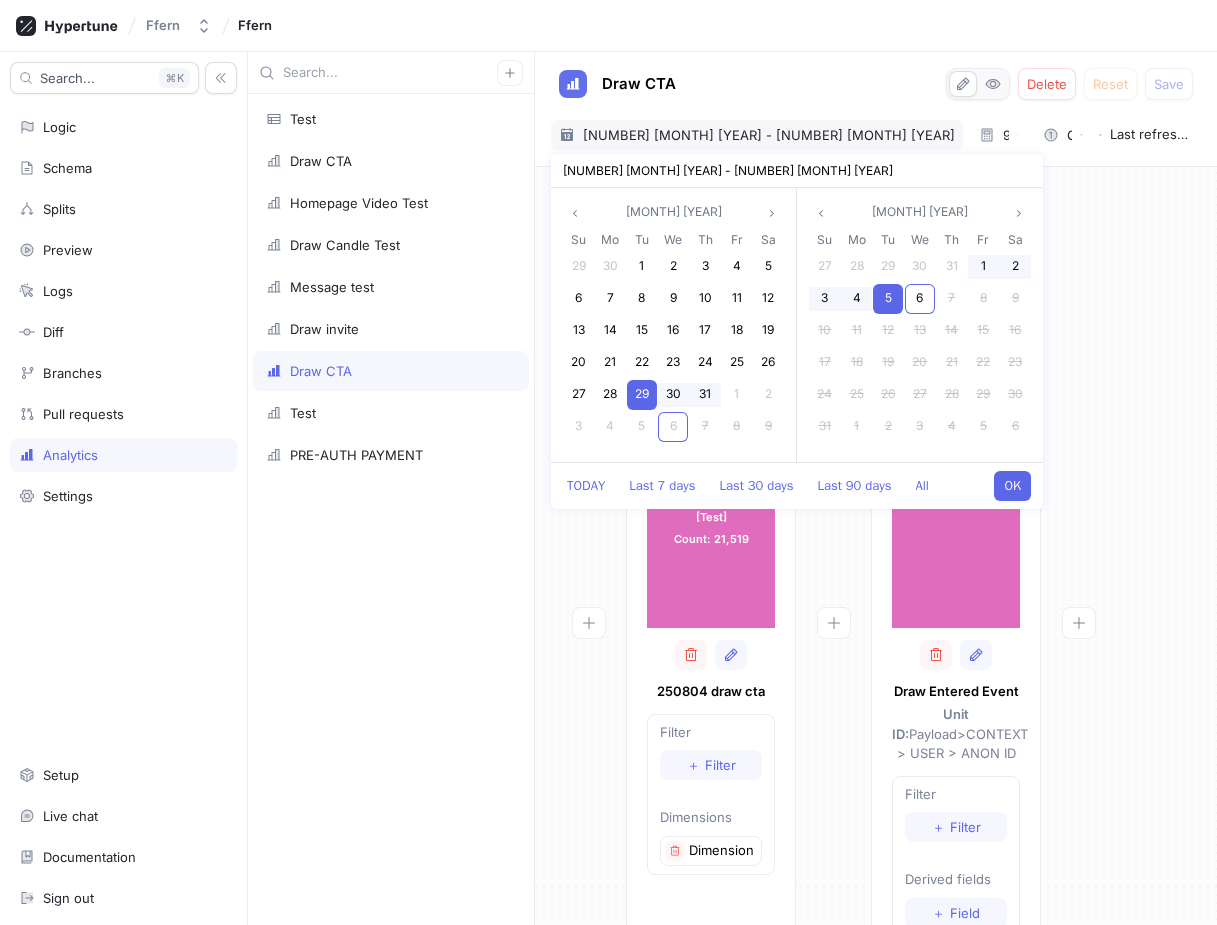 click on "5" at bounding box center (888, 297) 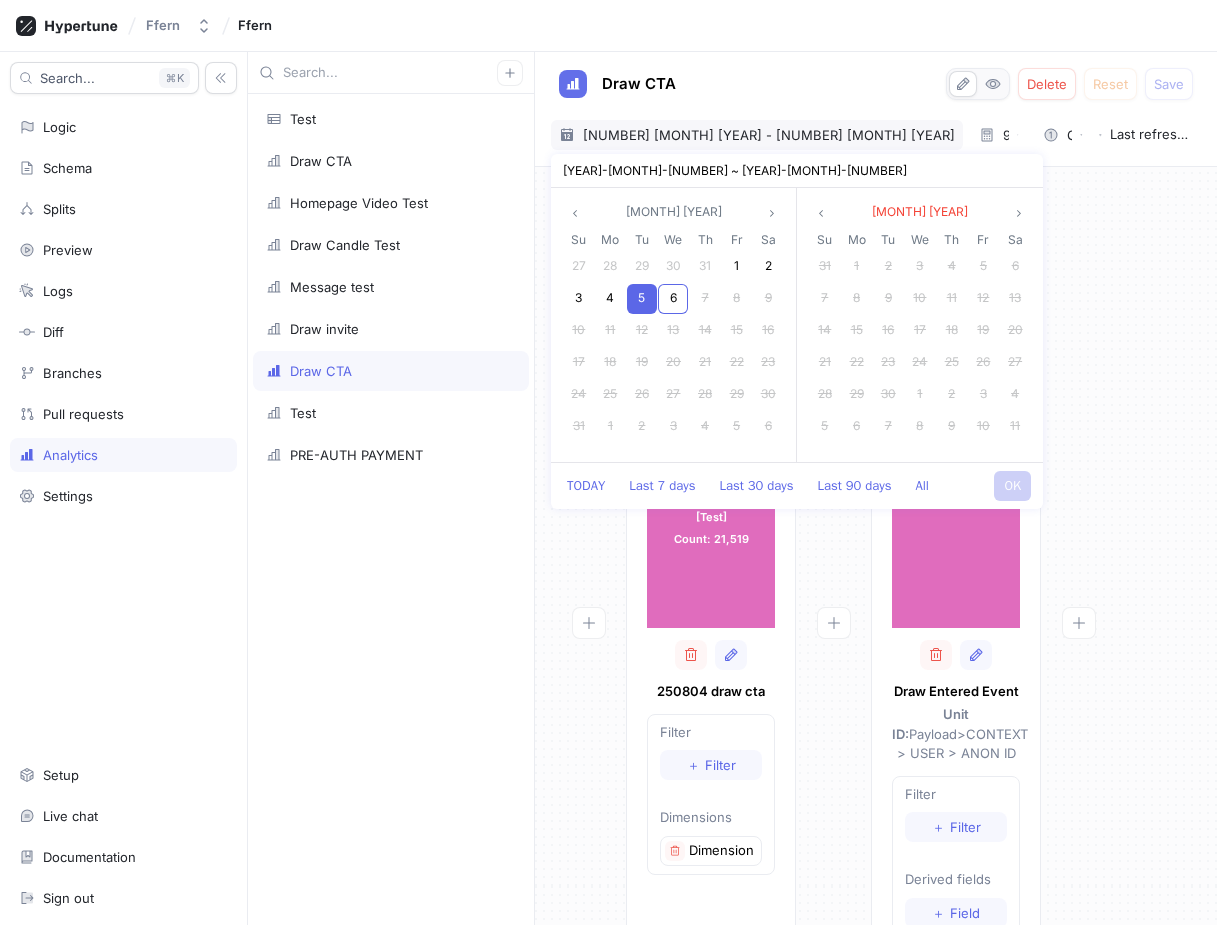 click on "5" at bounding box center (642, 299) 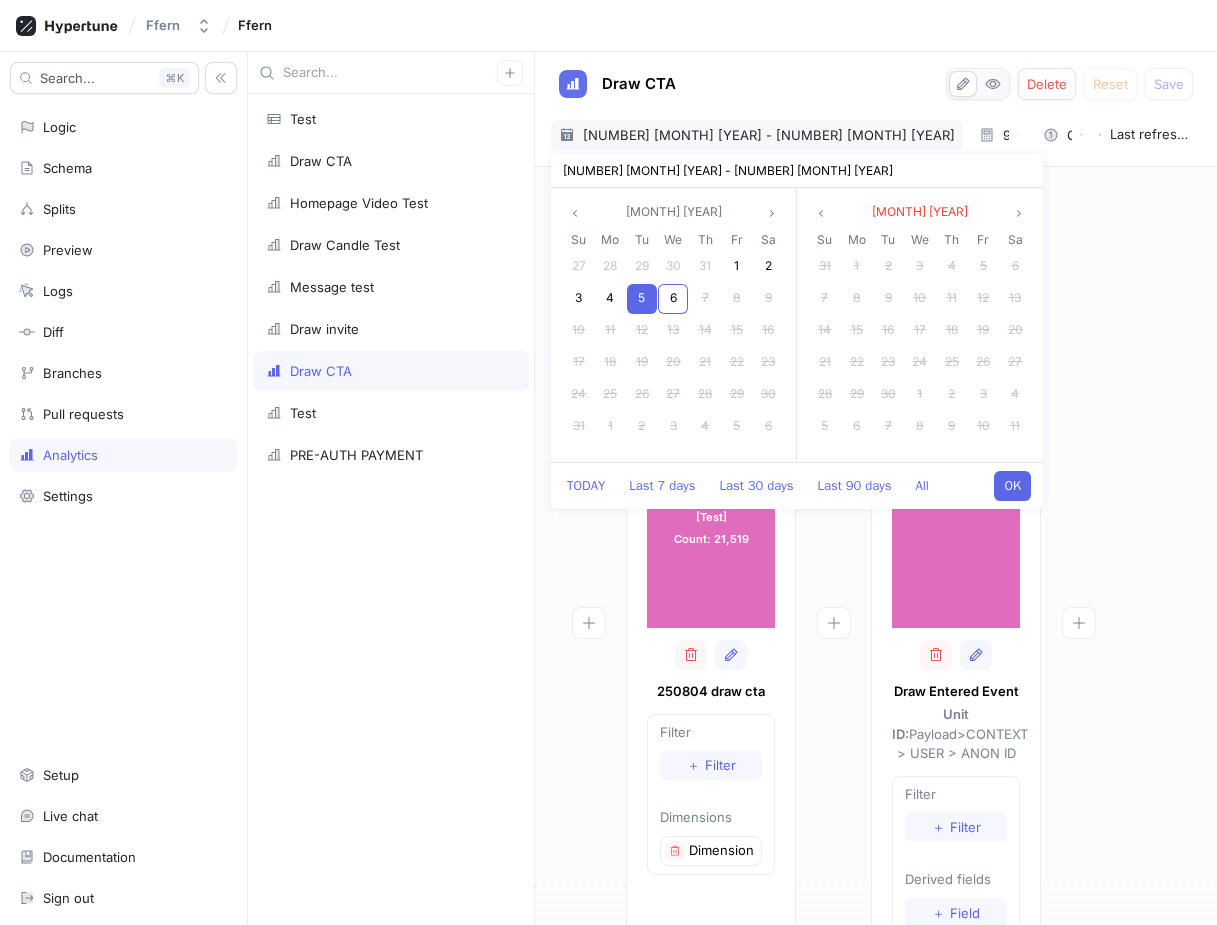 click on "OK" at bounding box center (1012, 486) 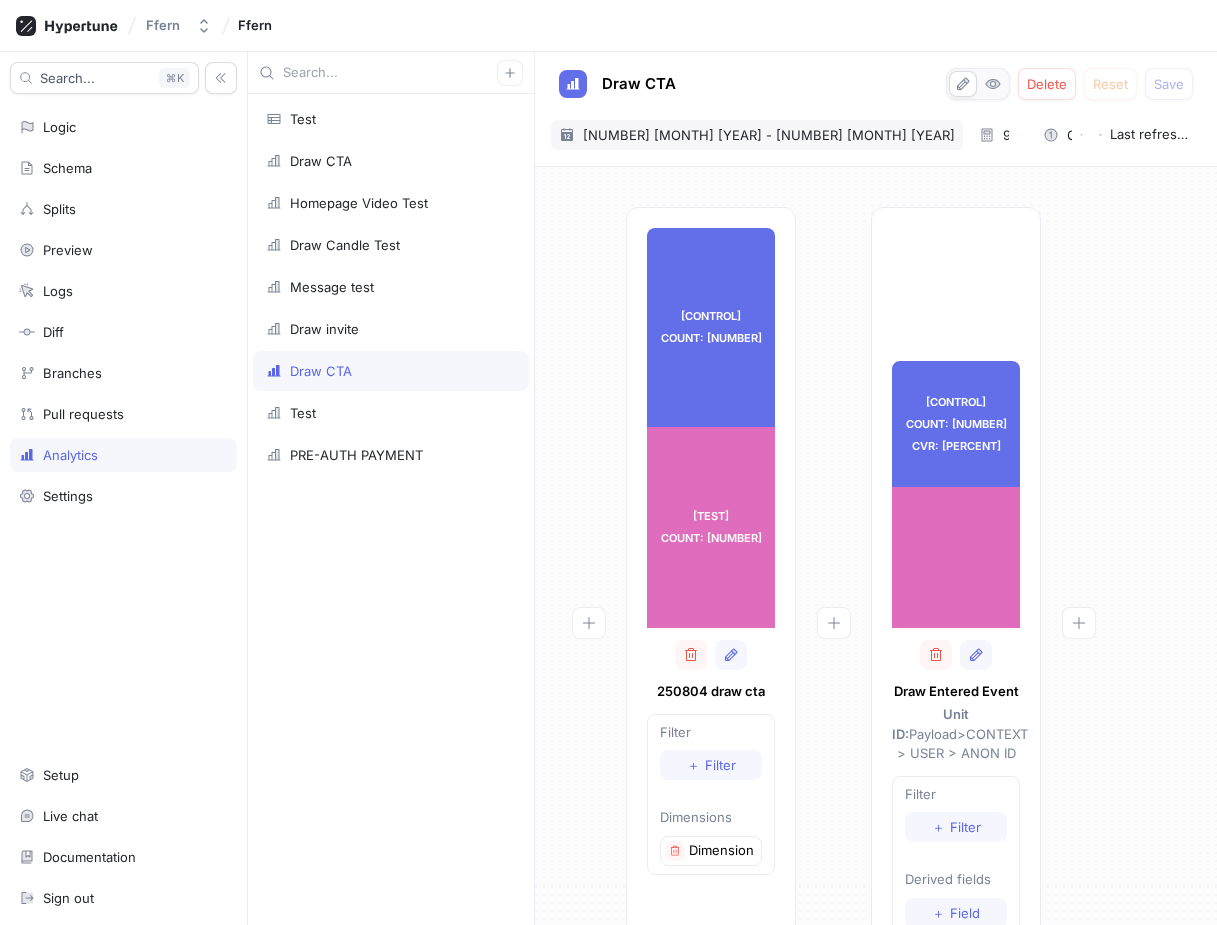 click on "5 Aug 2025 - 5 Aug 2025" at bounding box center (769, 135) 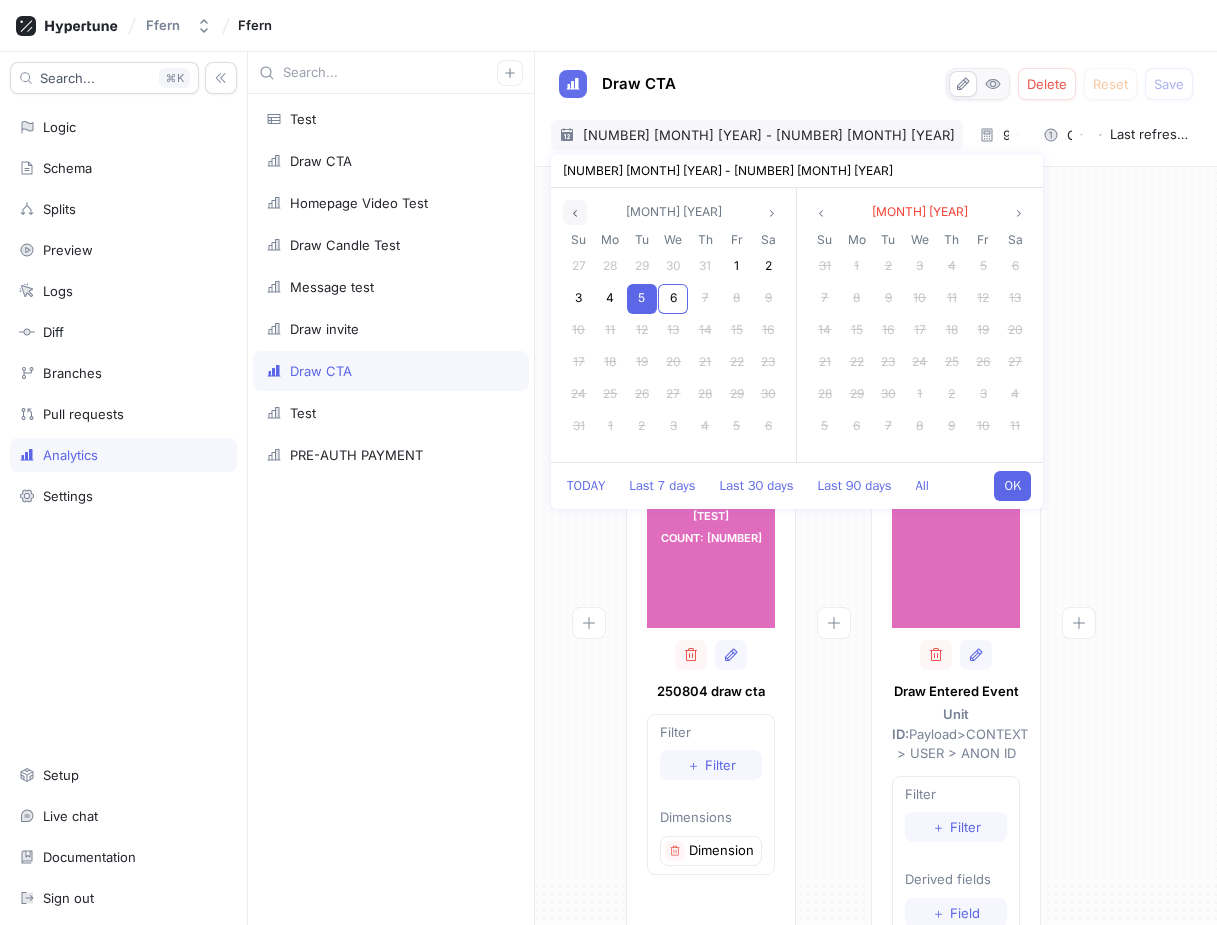 click 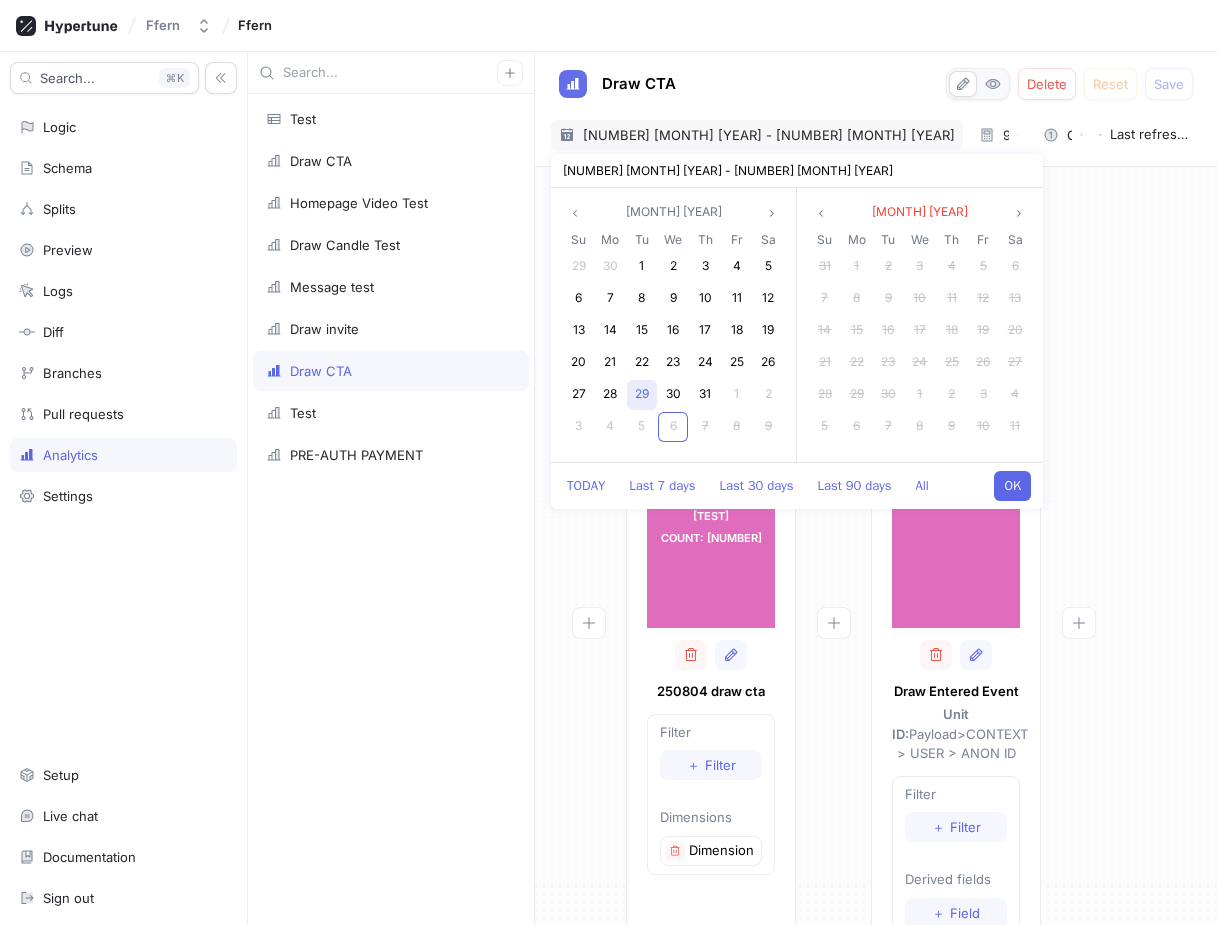 click on "29" at bounding box center (642, 393) 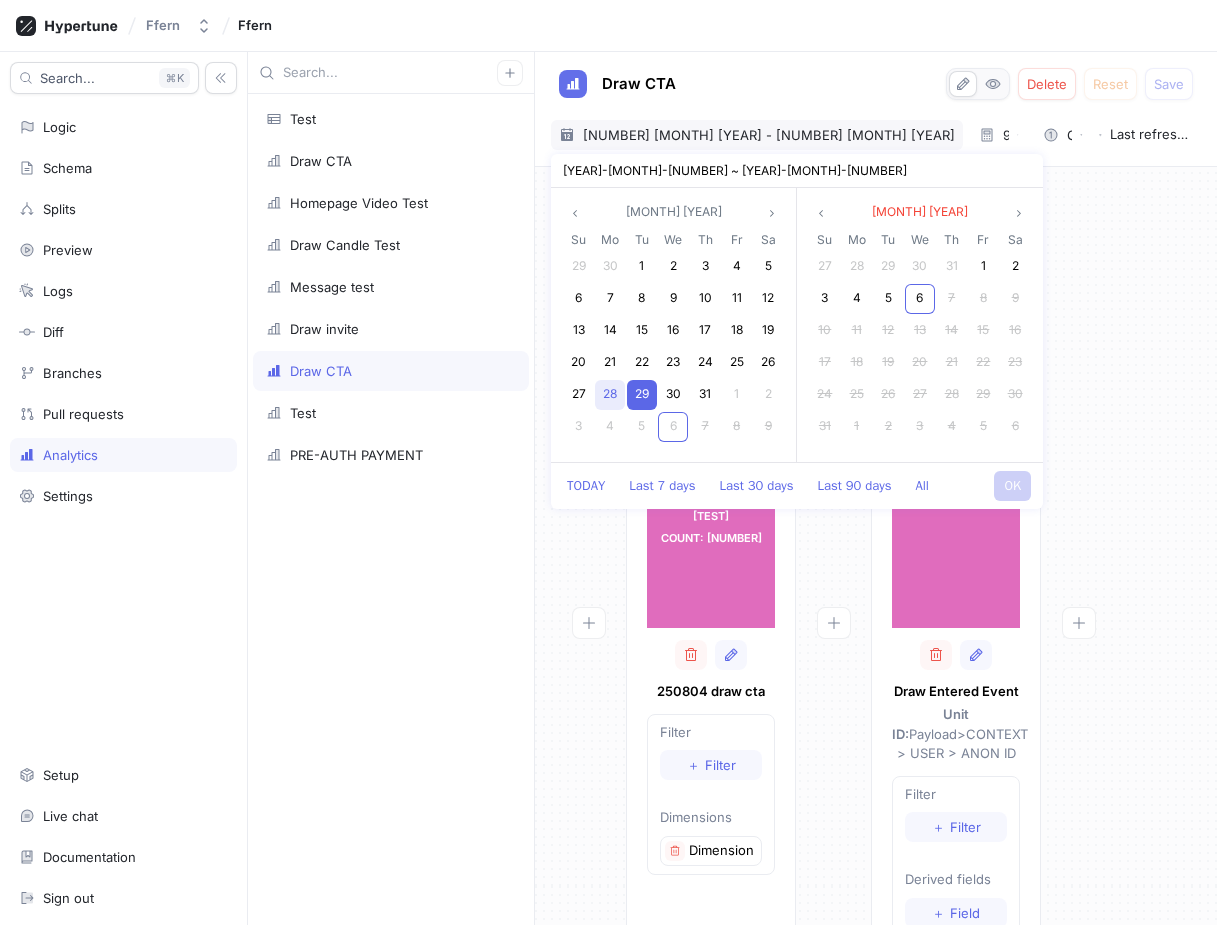 click on "28" at bounding box center (610, 395) 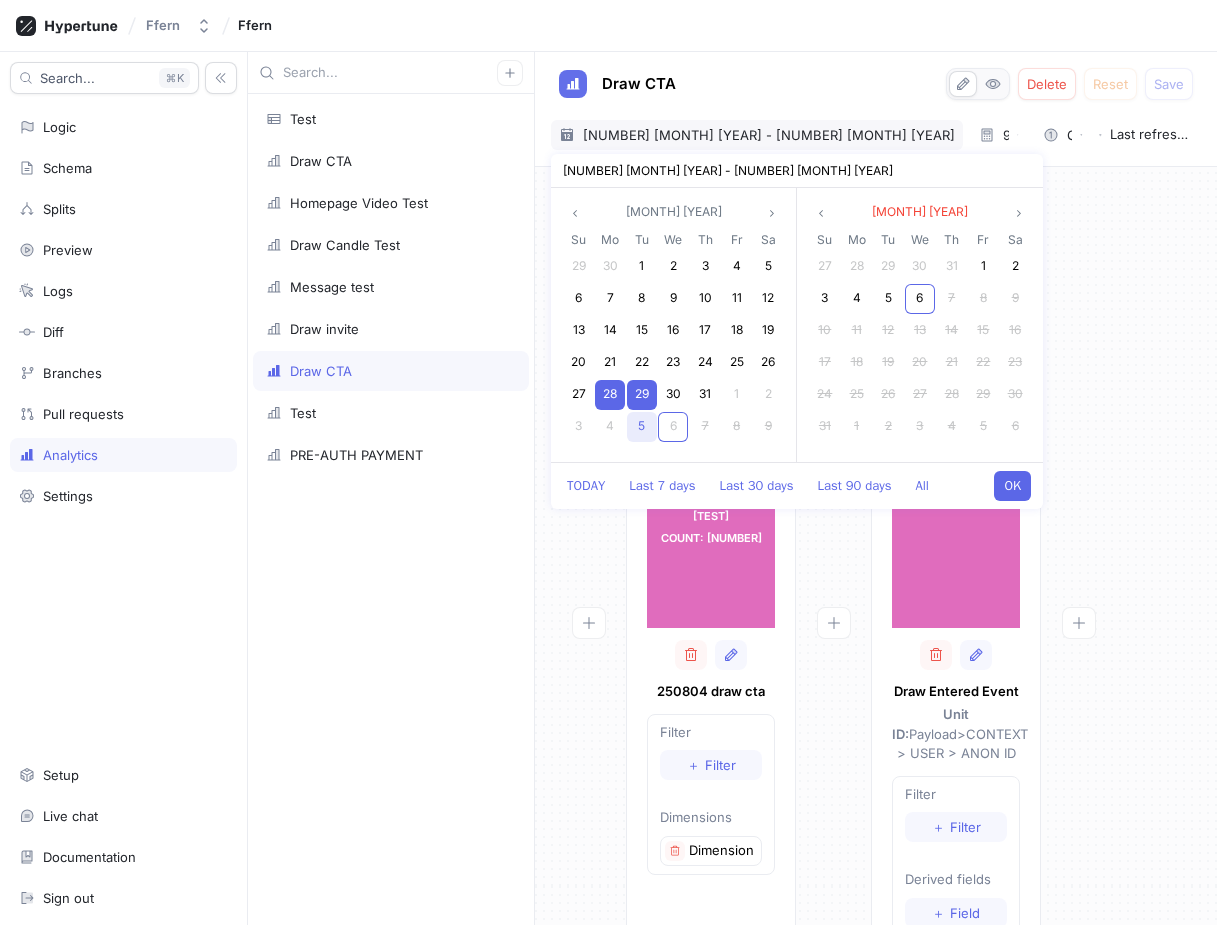 click on "5" at bounding box center [642, 427] 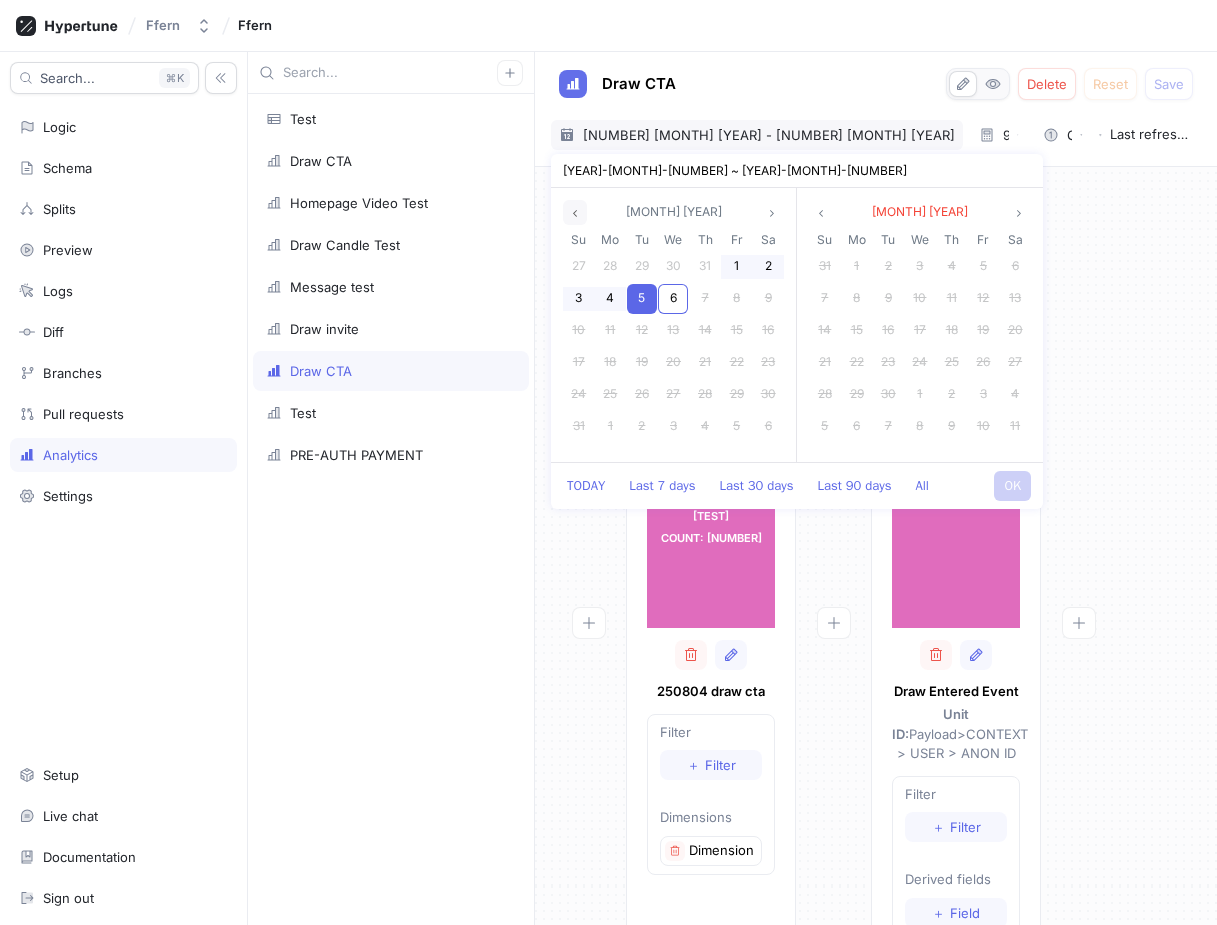 click 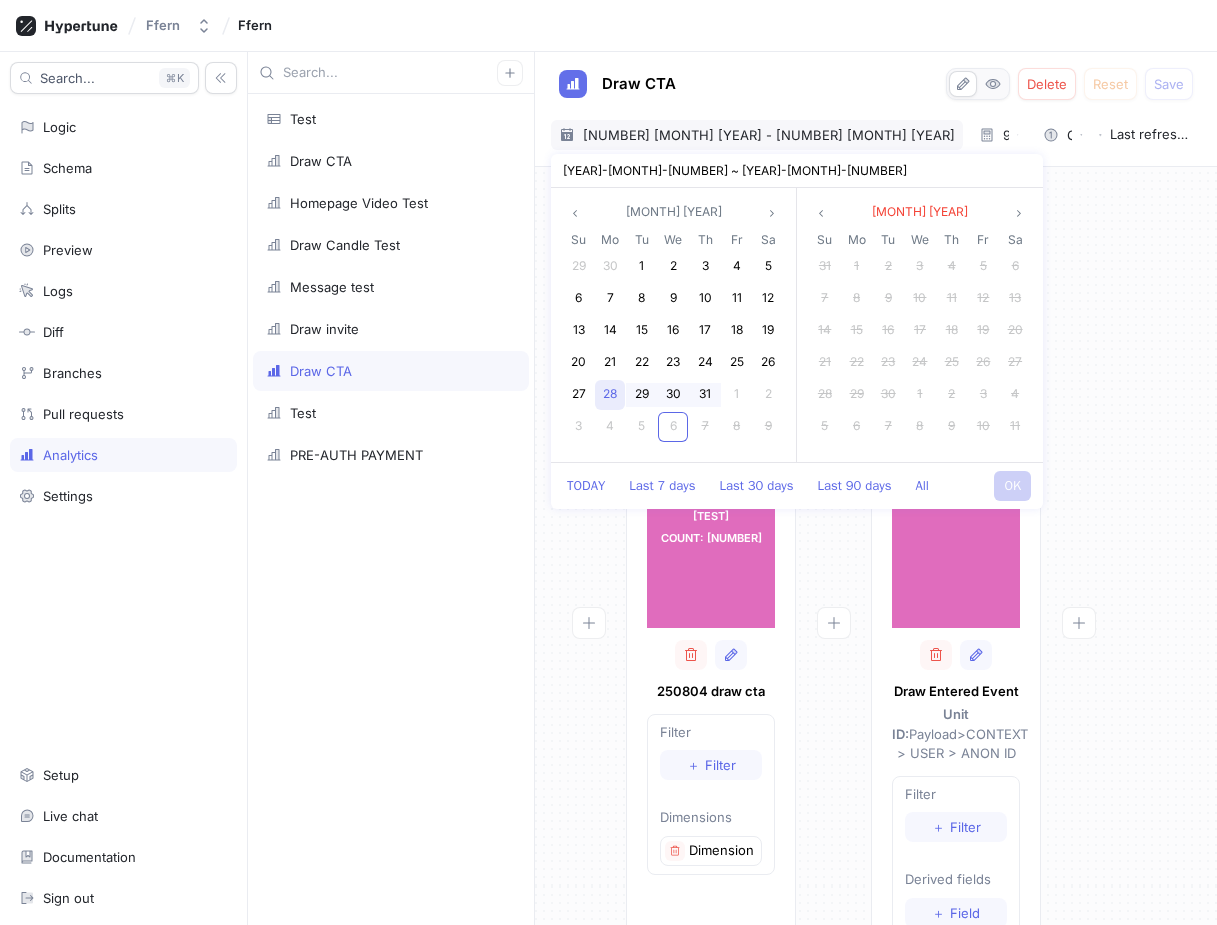 click on "28" at bounding box center (610, 395) 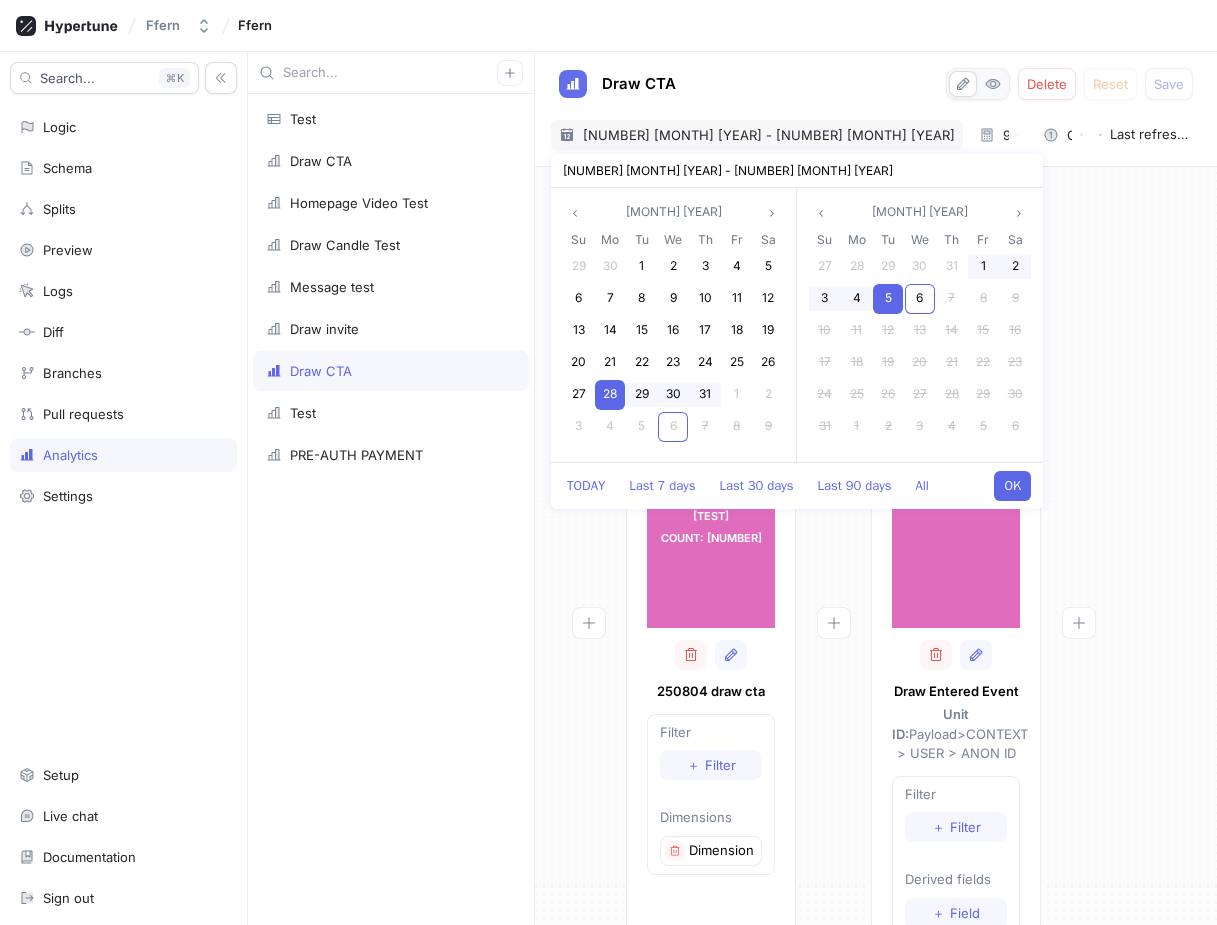 click on "5" at bounding box center [888, 299] 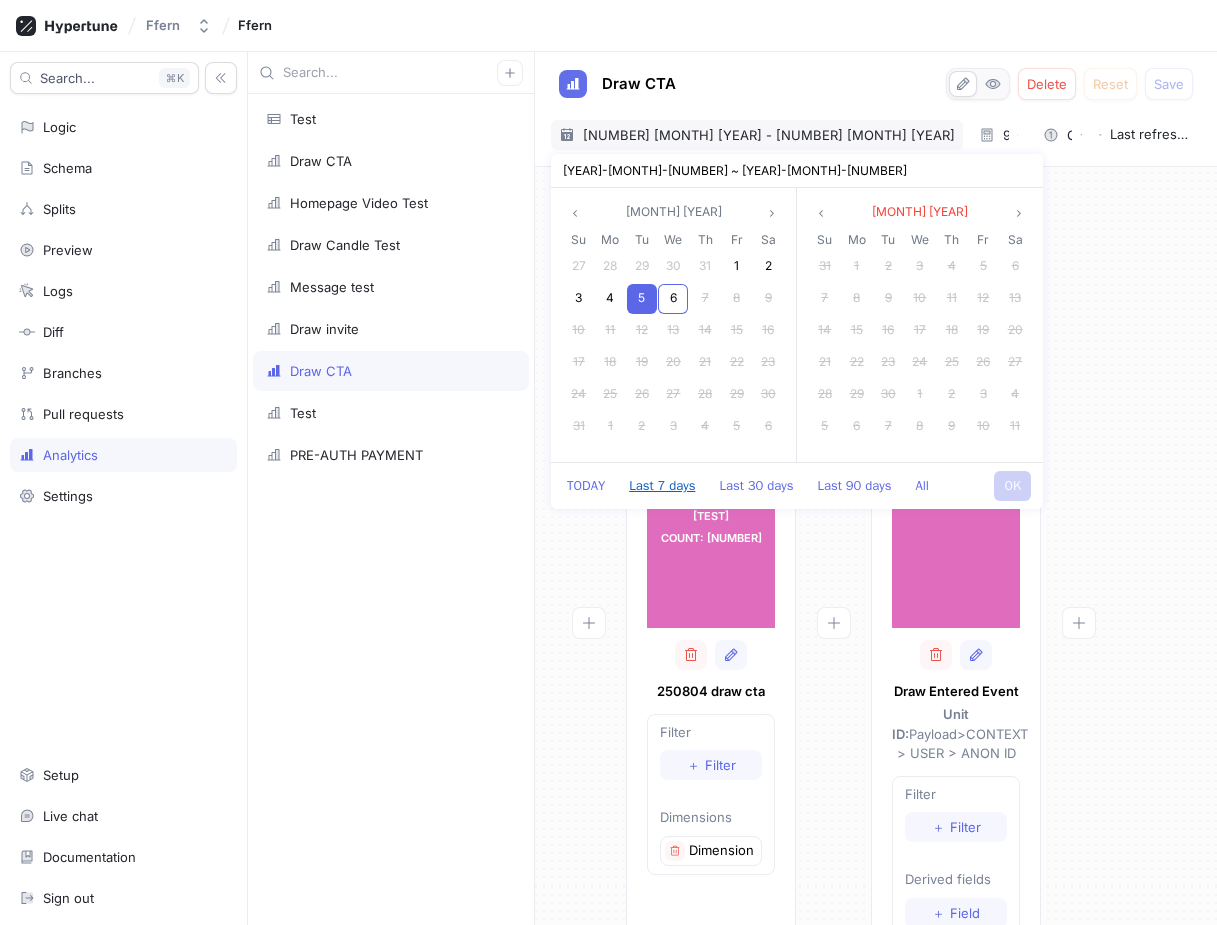 click on "Last 7 days" at bounding box center (662, 486) 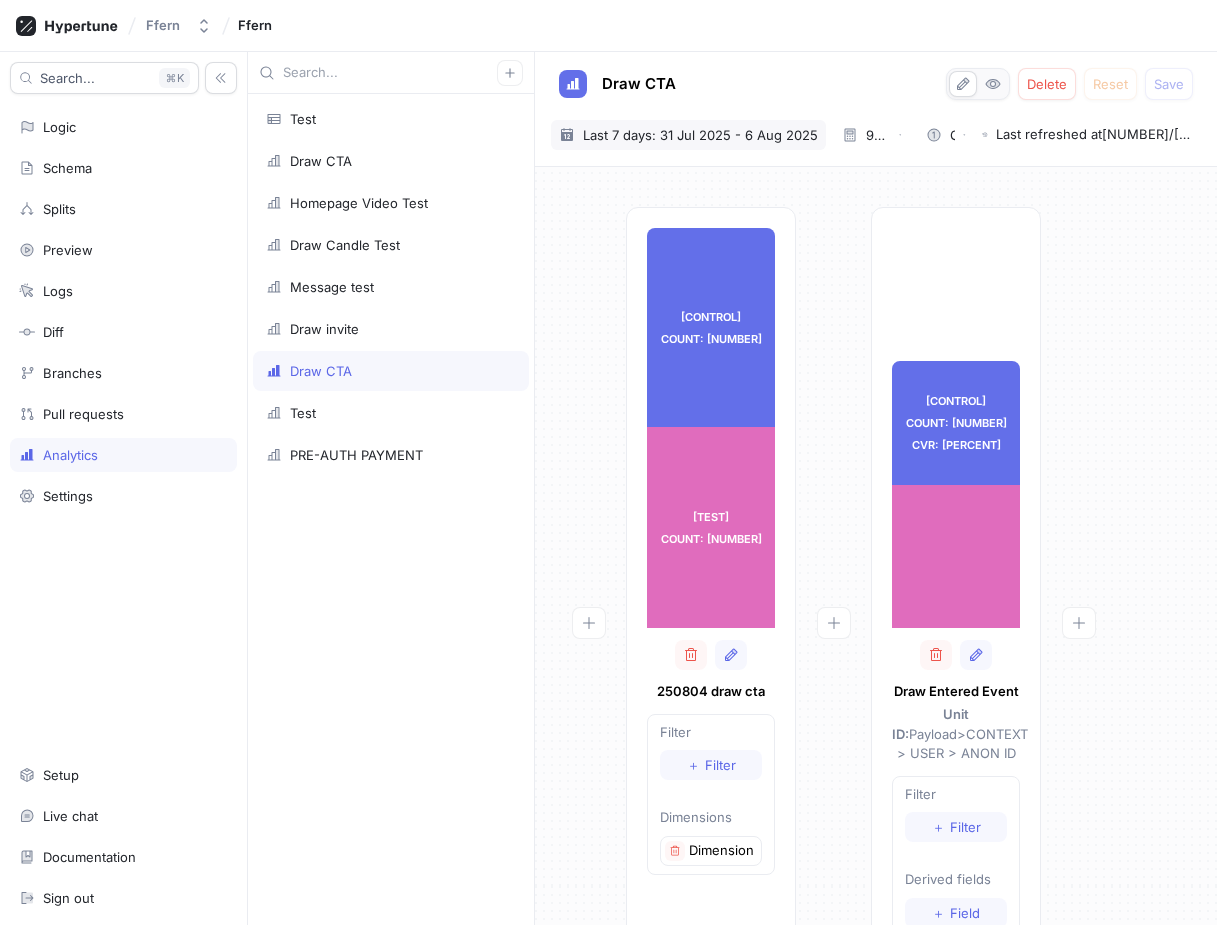 click on "Last 7 days: 31 Jul 2025 - 6 Aug 2025" at bounding box center [700, 135] 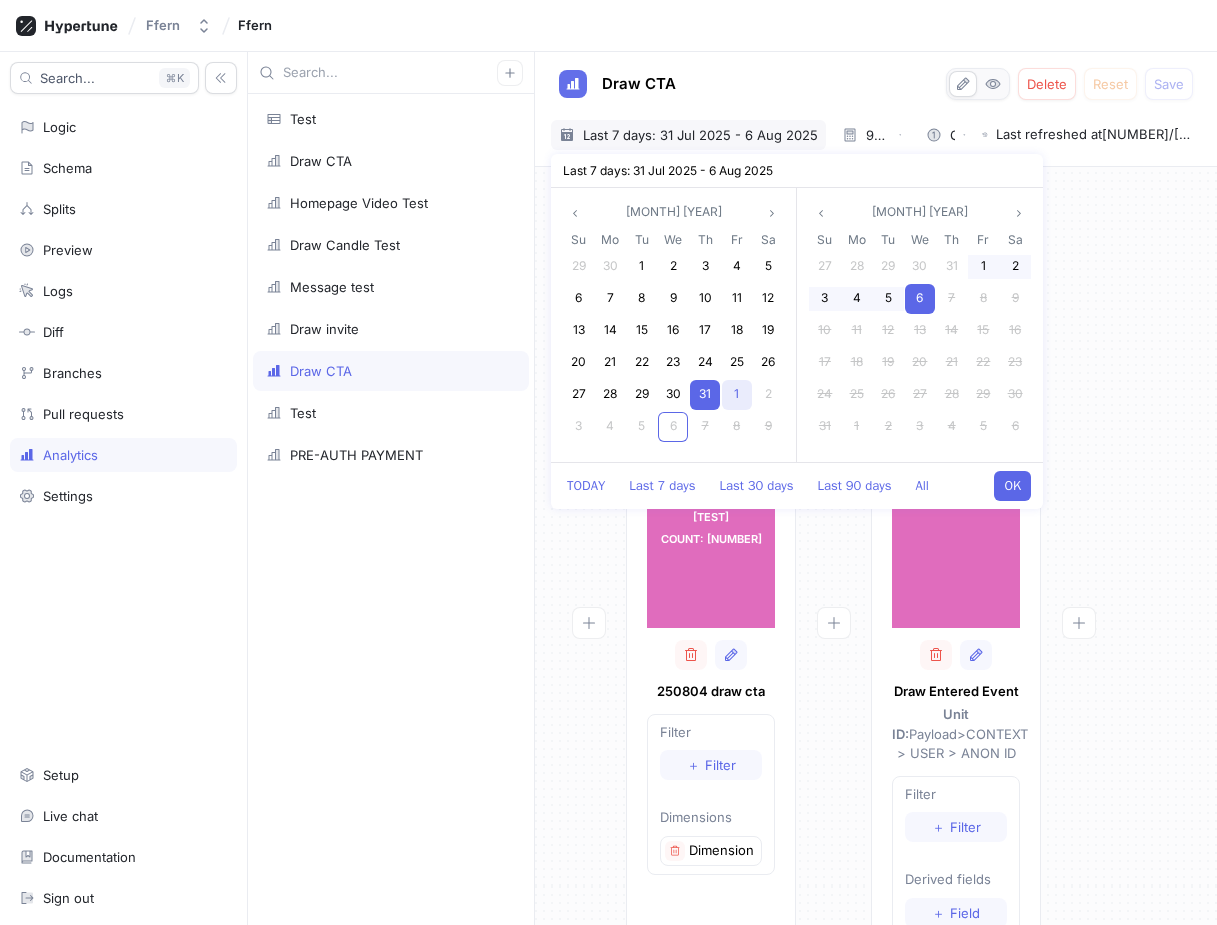 click on "1" at bounding box center (736, 393) 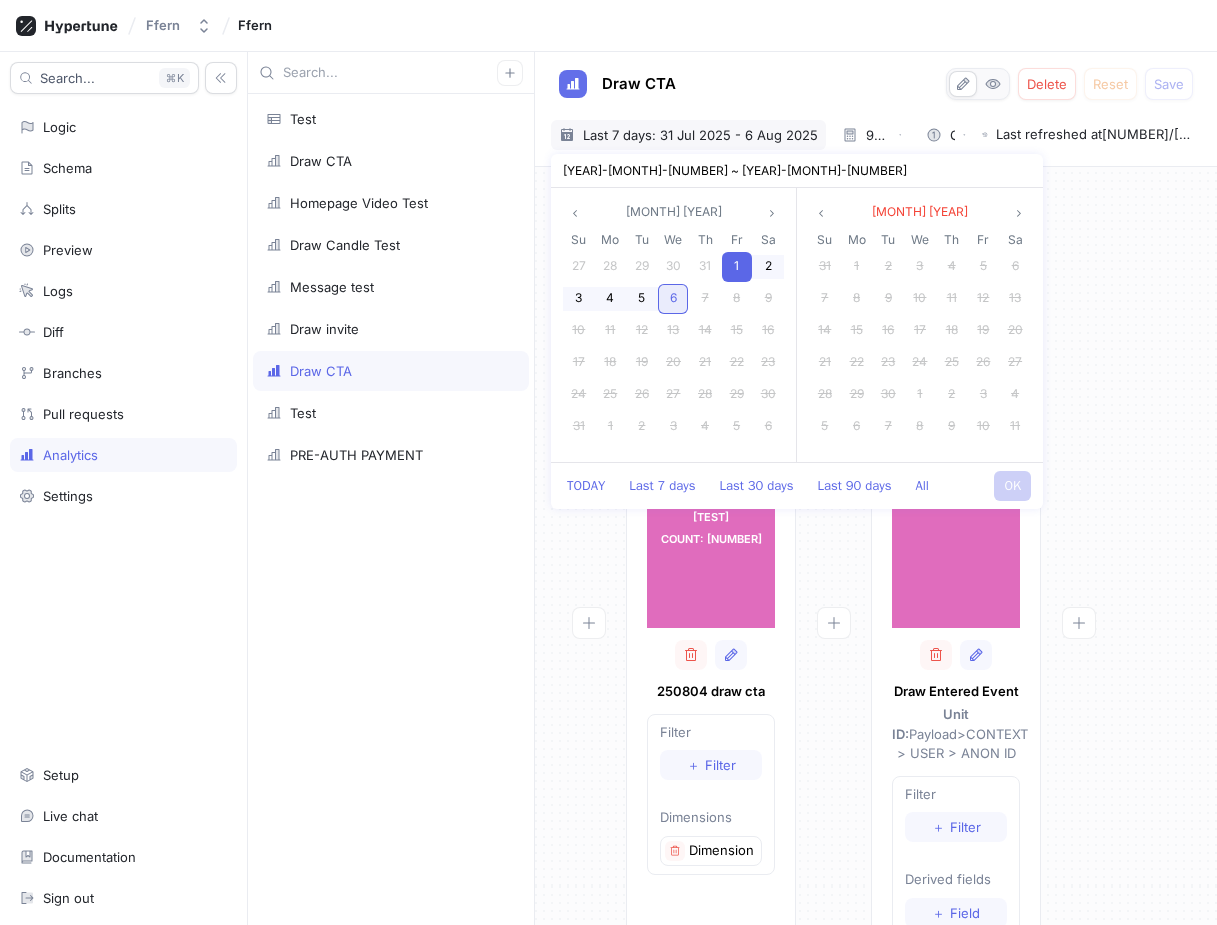 click on "6" at bounding box center (673, 299) 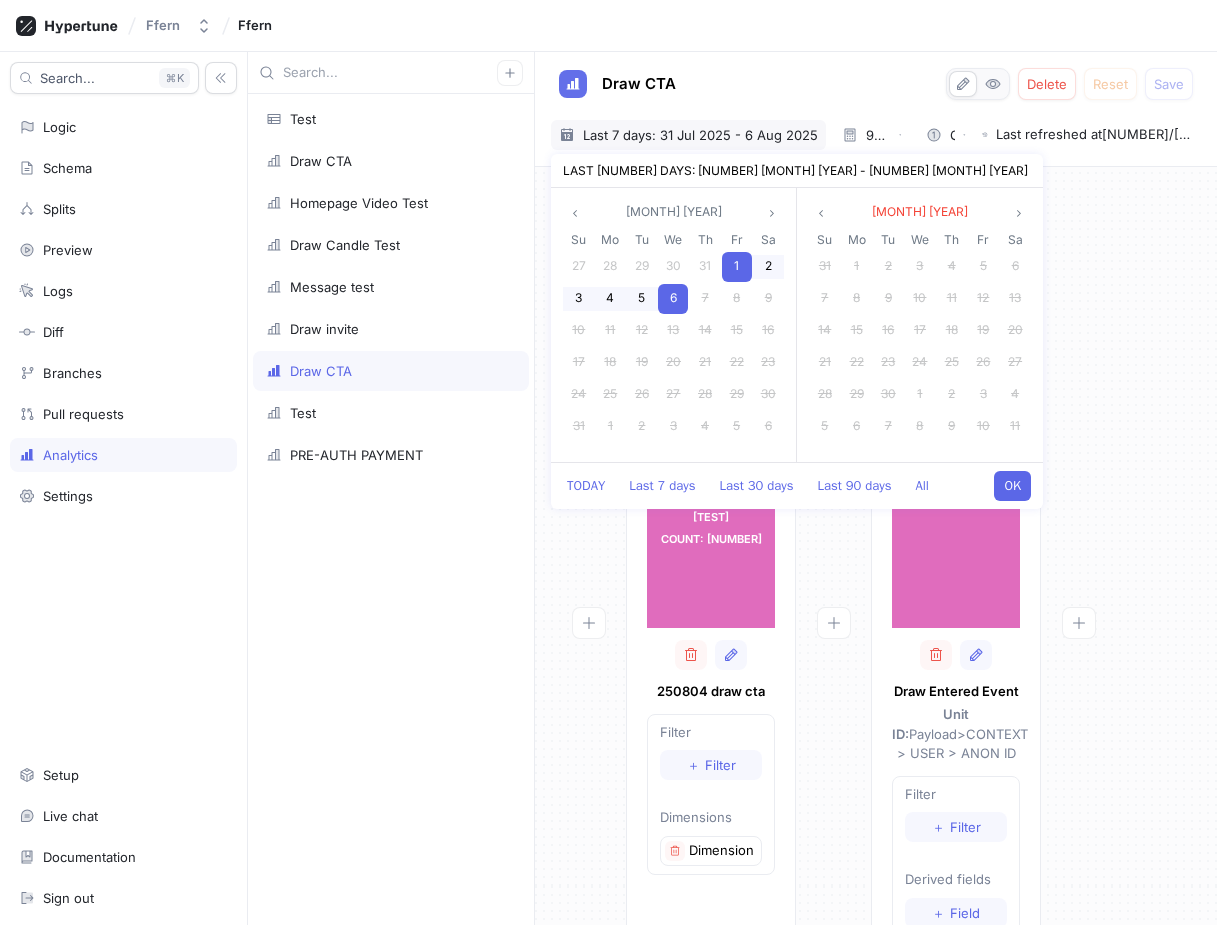 click on "OK" at bounding box center (1012, 486) 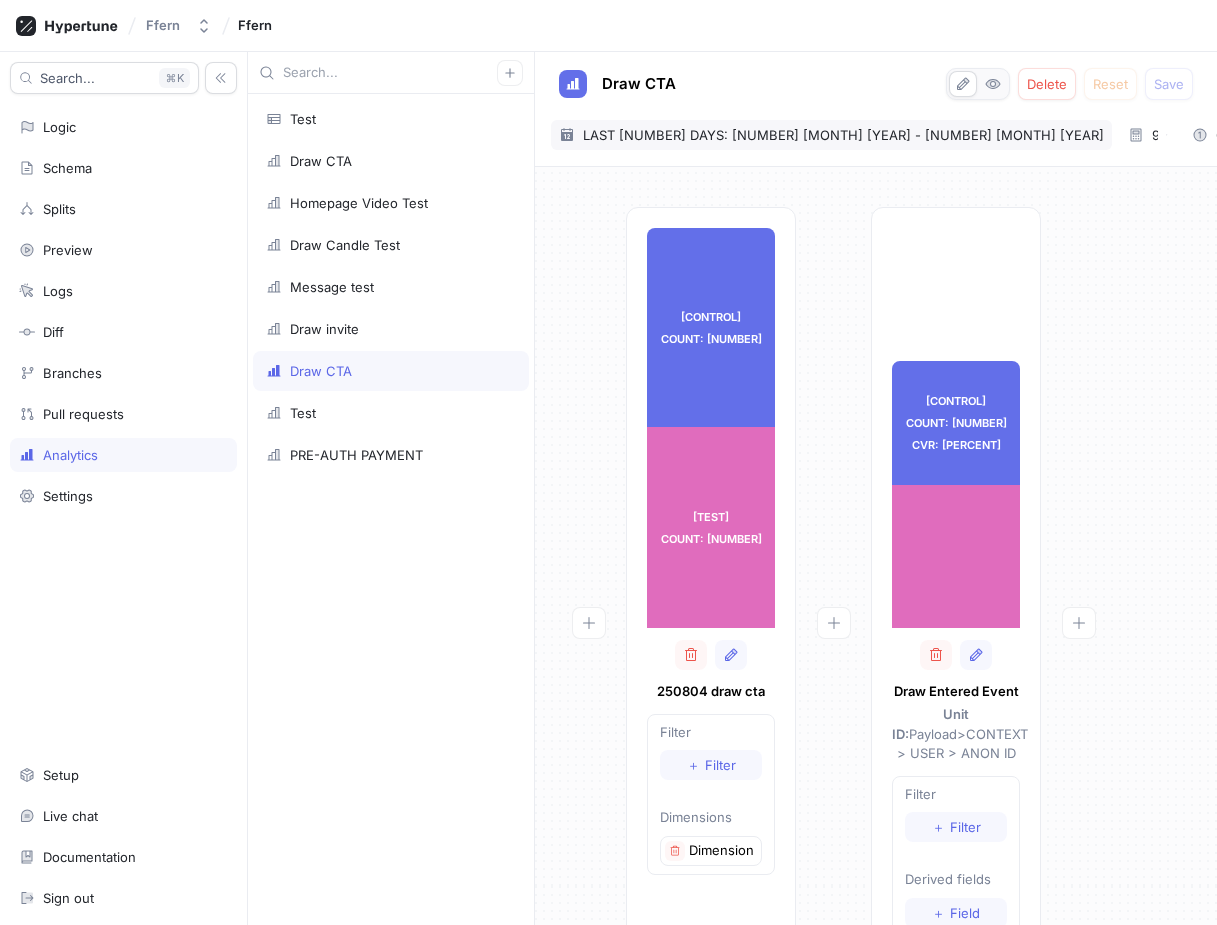click on "Last 6 days: 1 Aug 2025 - 6 Aug 2025" at bounding box center (843, 135) 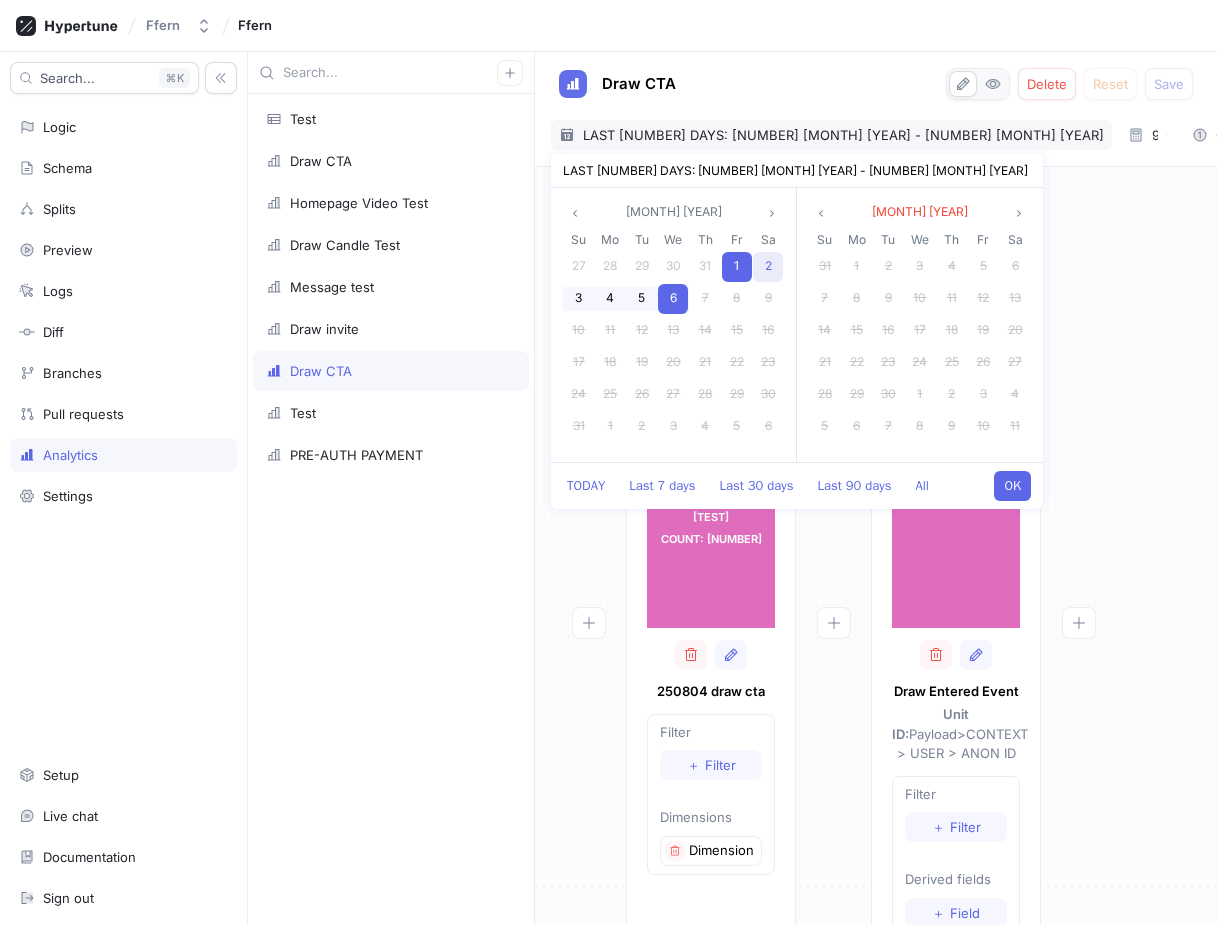 click on "2" at bounding box center [768, 267] 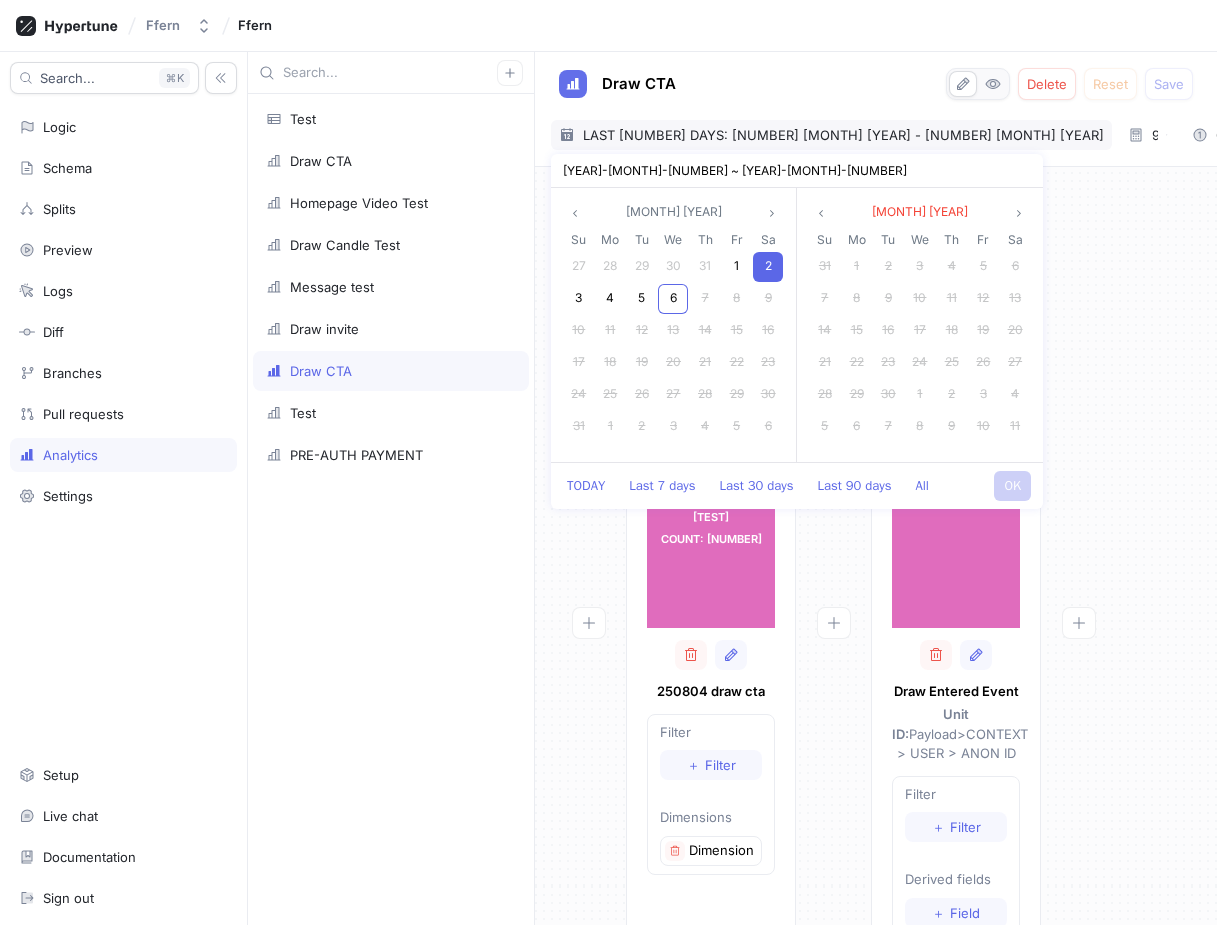 click on "2" at bounding box center (768, 267) 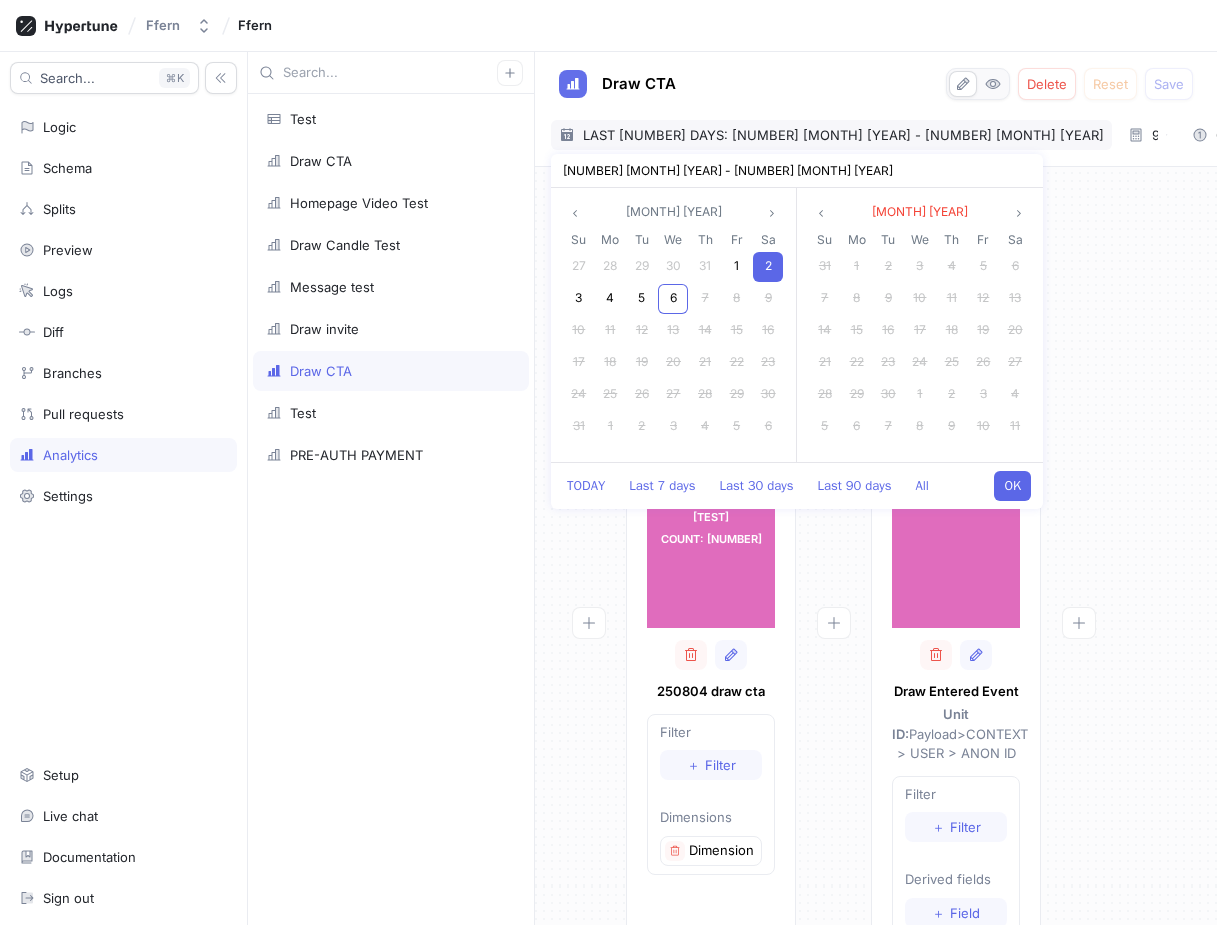 click on "OK" at bounding box center [1012, 486] 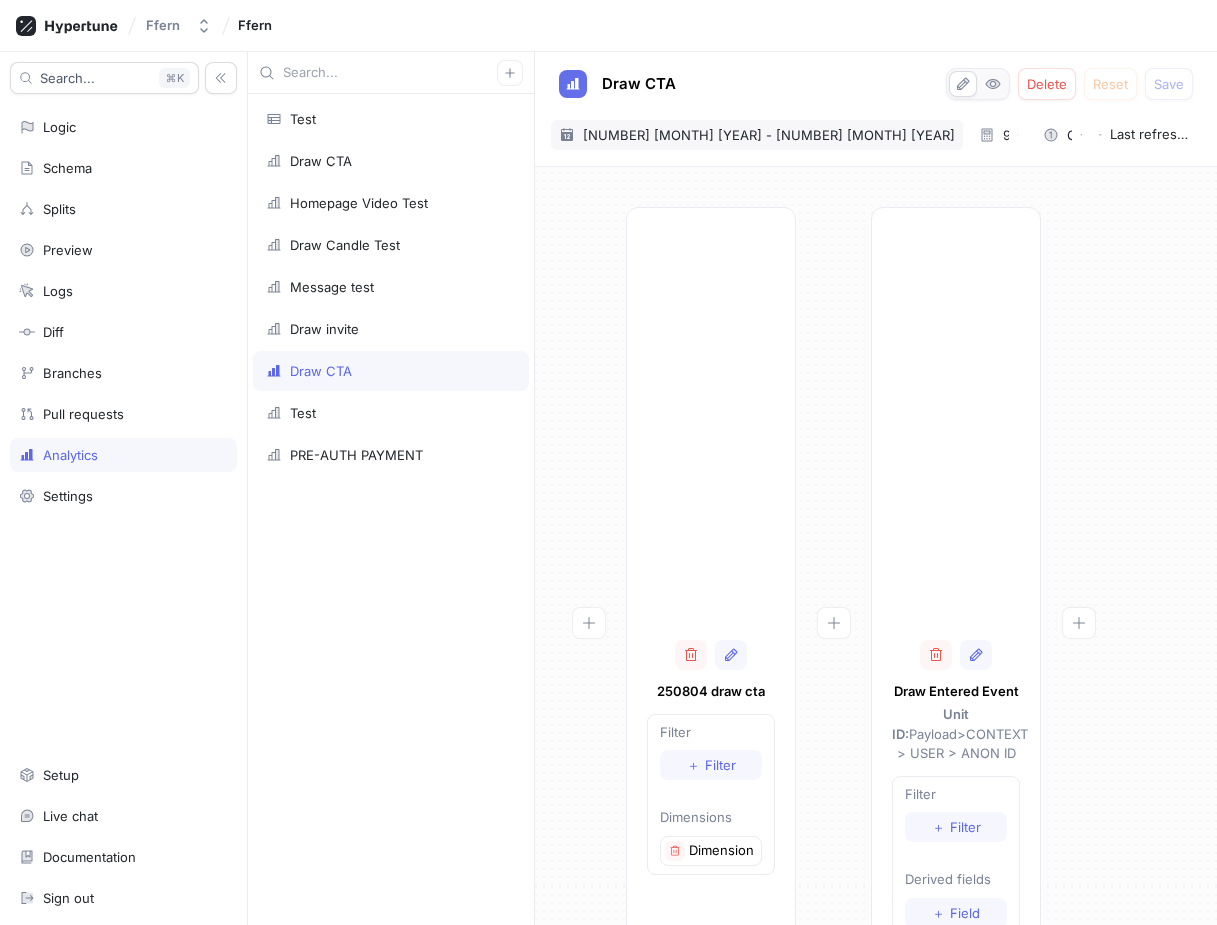 click on "2 Aug 2025 - 2 Aug 2025" at bounding box center (769, 135) 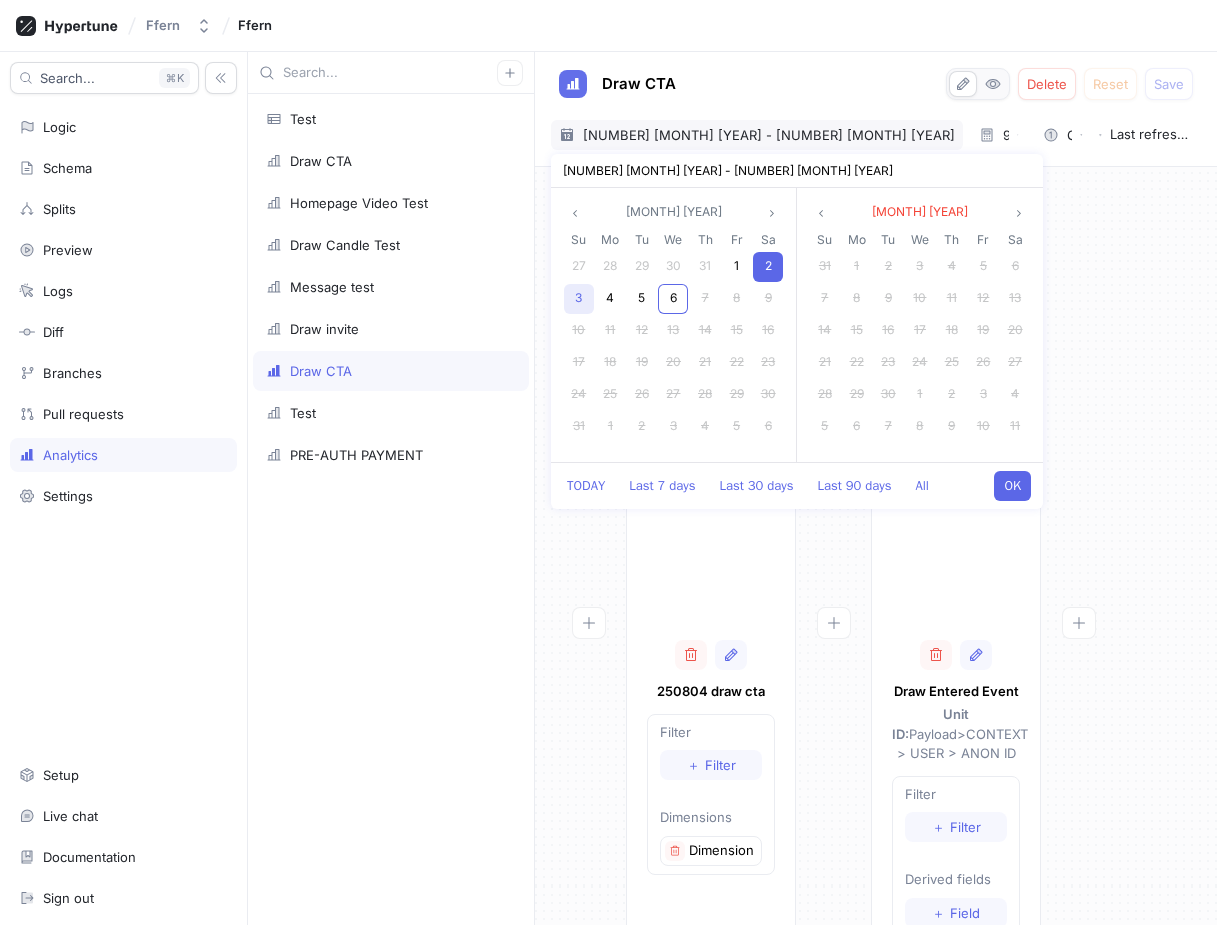 click on "3" at bounding box center [579, 299] 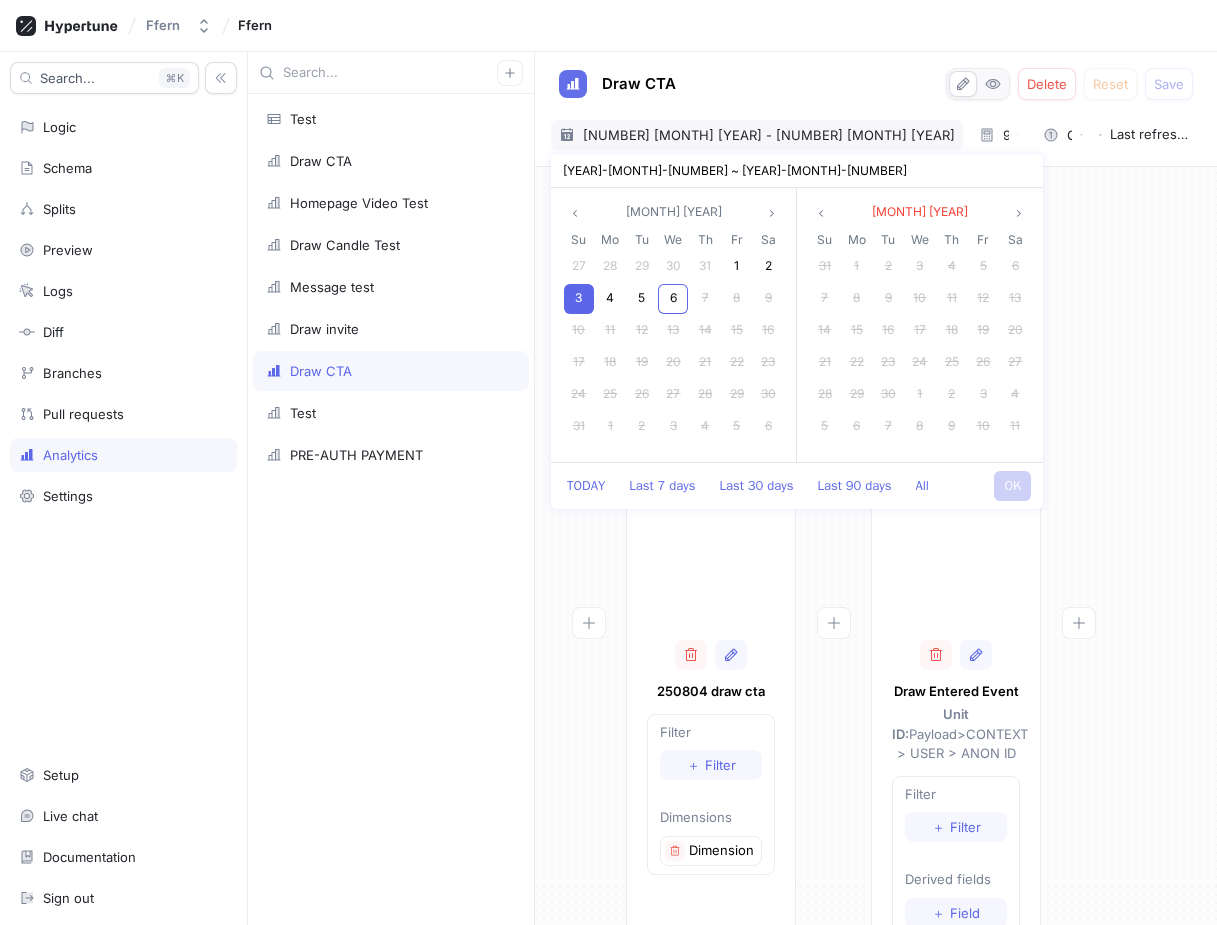 click on "3" at bounding box center [579, 299] 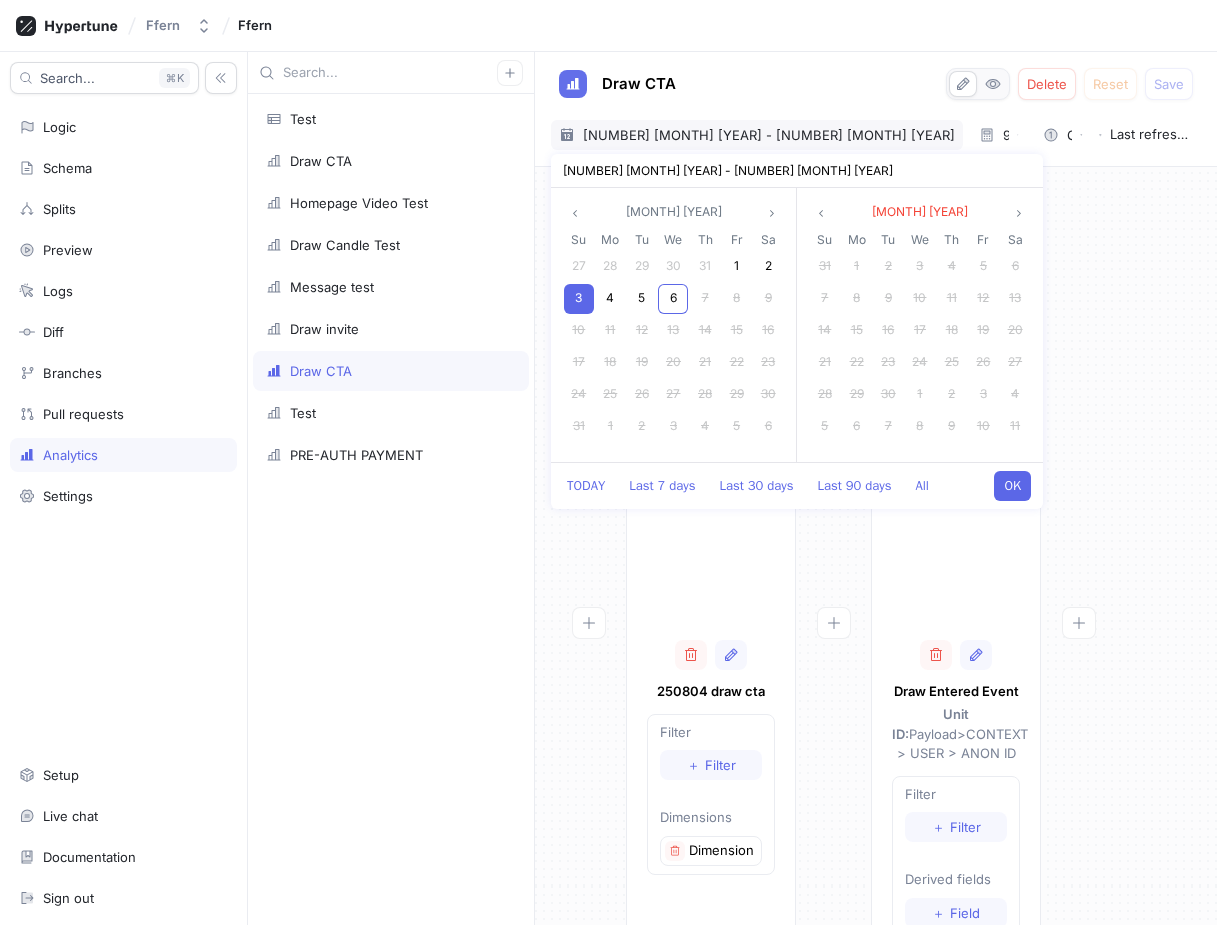 click on "OK" at bounding box center (1012, 486) 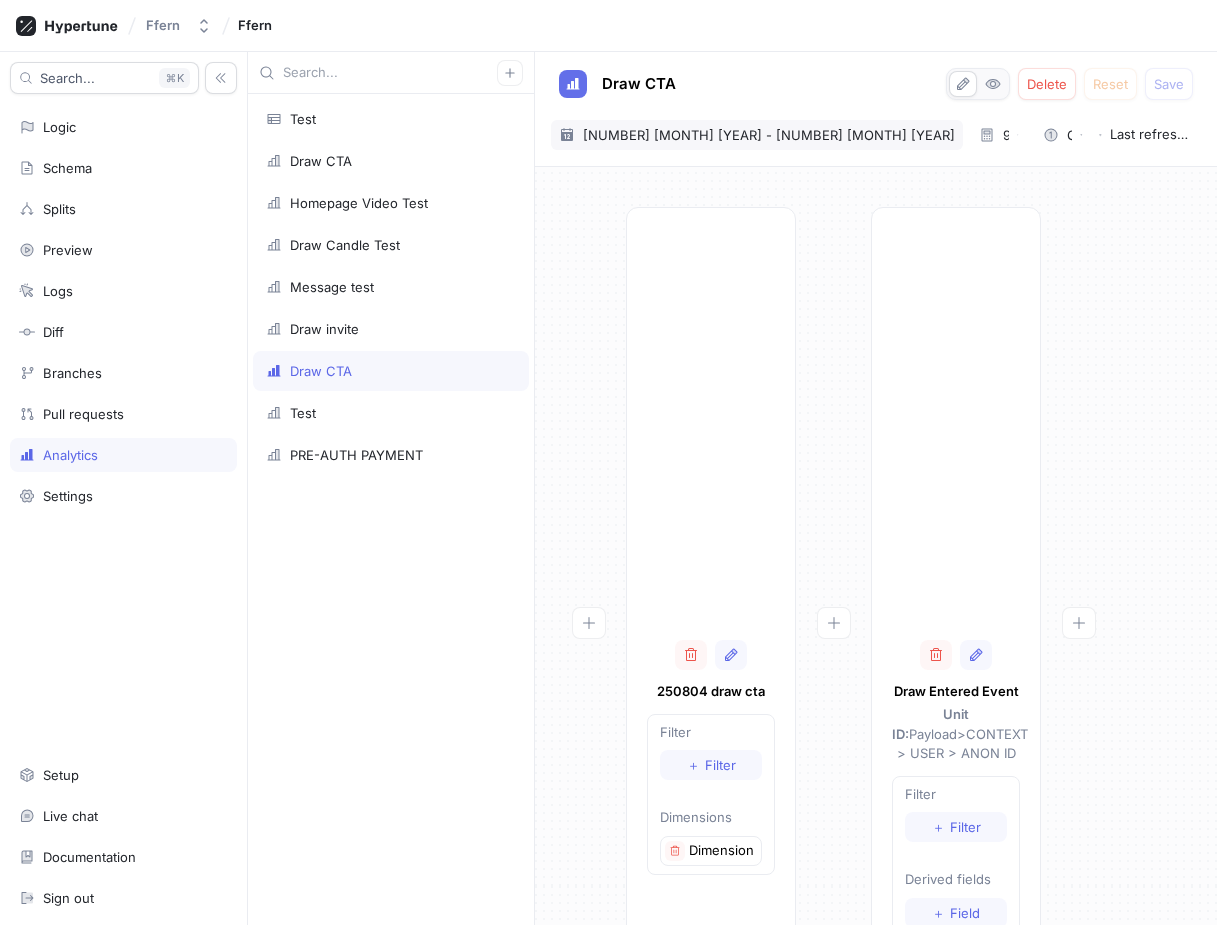click on "3 Aug 2025 - 3 Aug 2025" at bounding box center [769, 135] 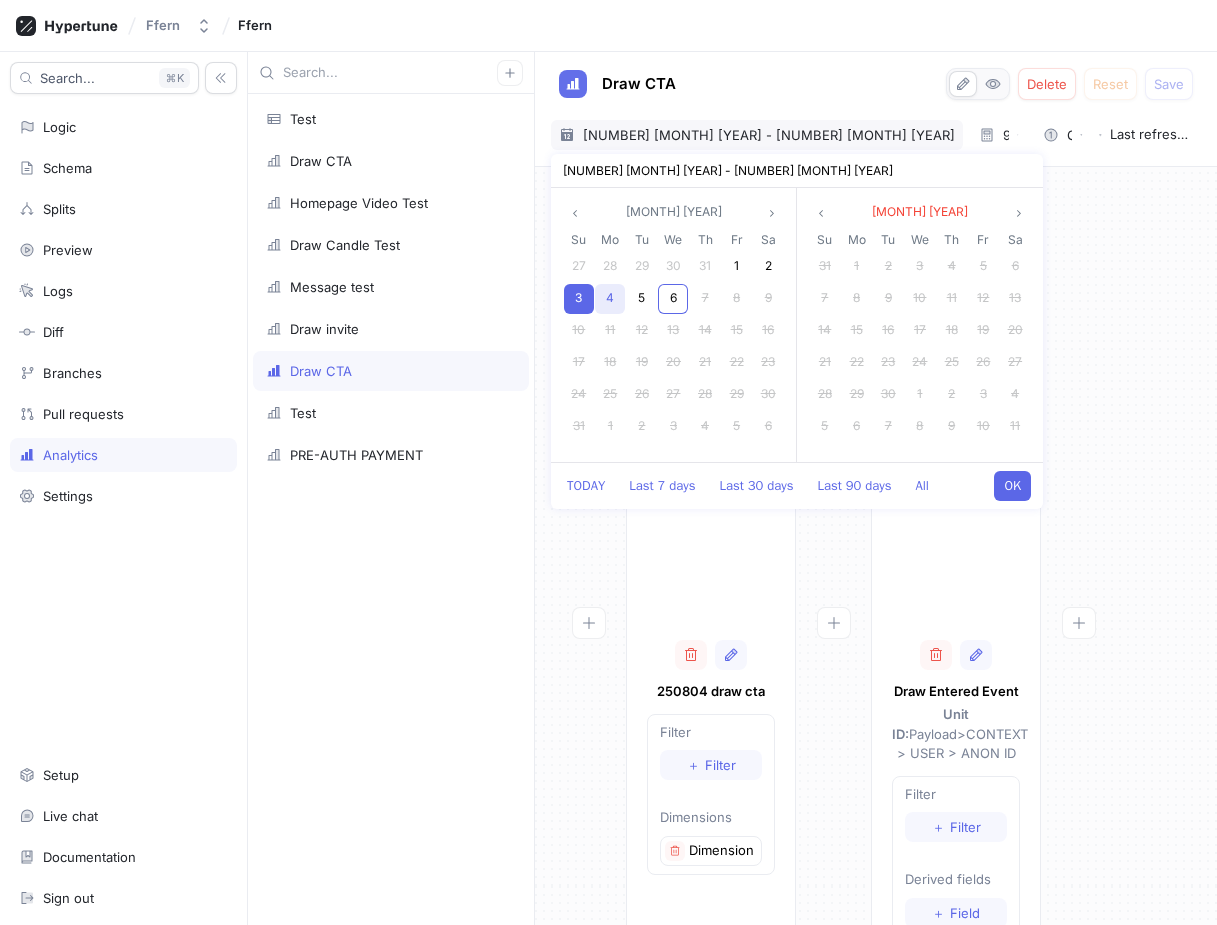 click on "4" at bounding box center (610, 297) 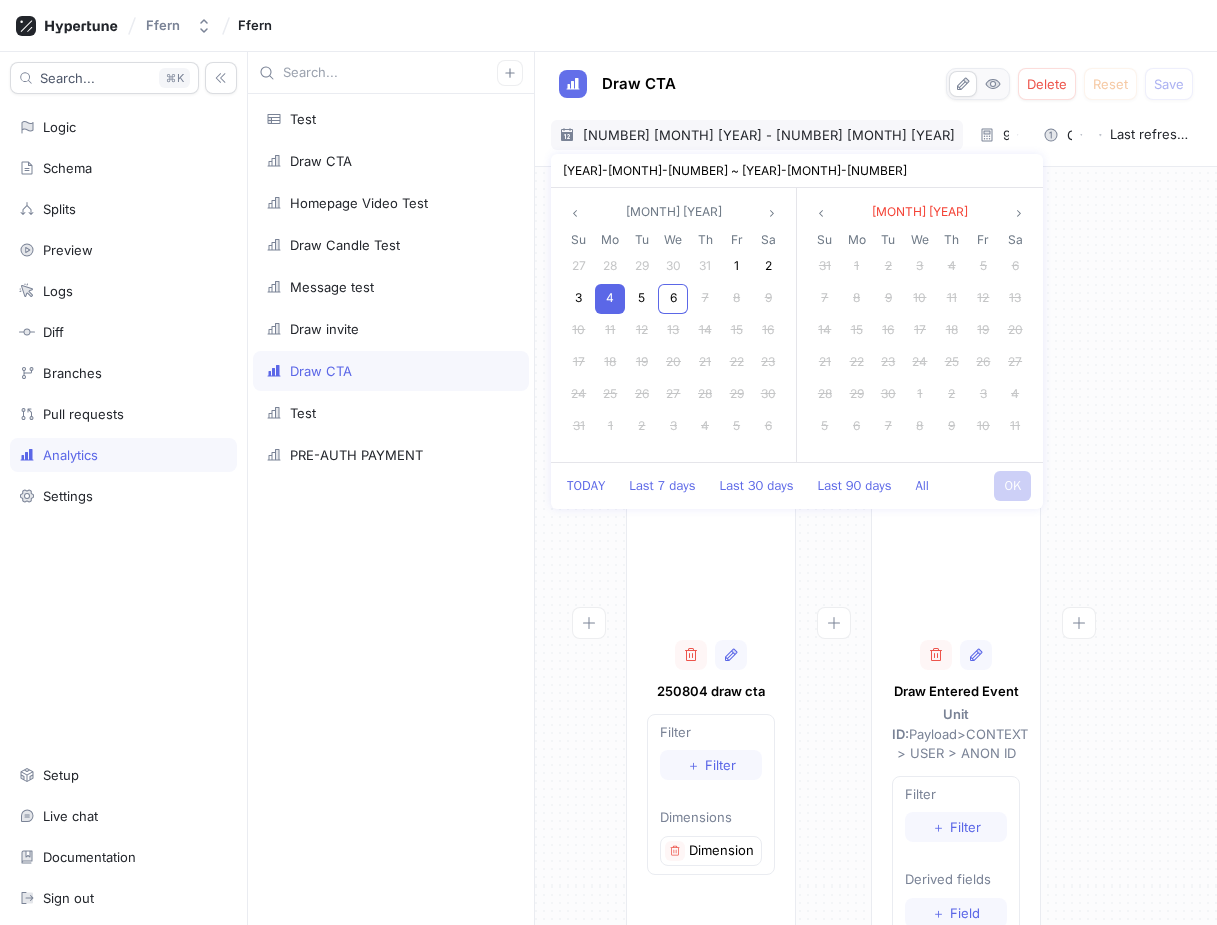 click on "4" at bounding box center [610, 297] 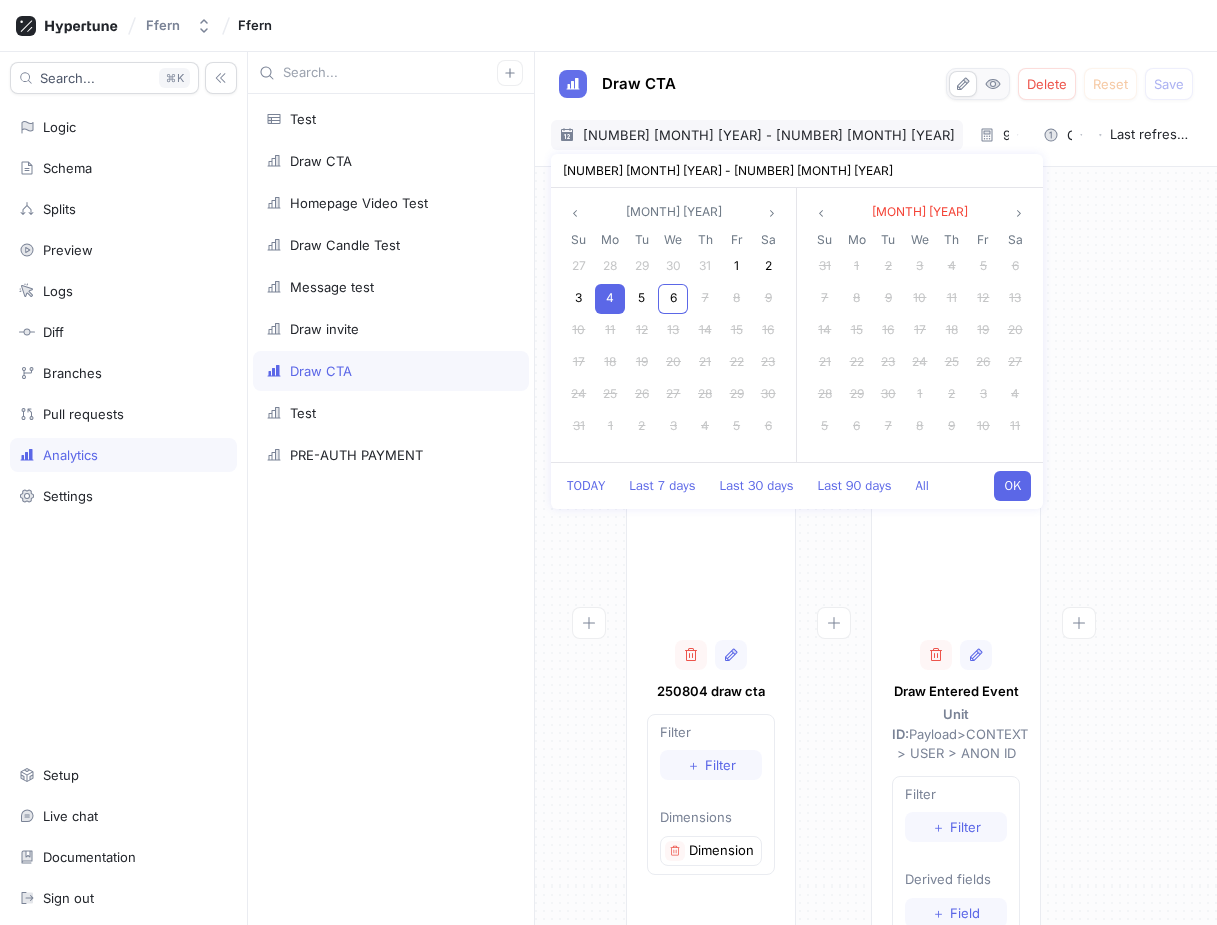 click on "OK" at bounding box center (1012, 486) 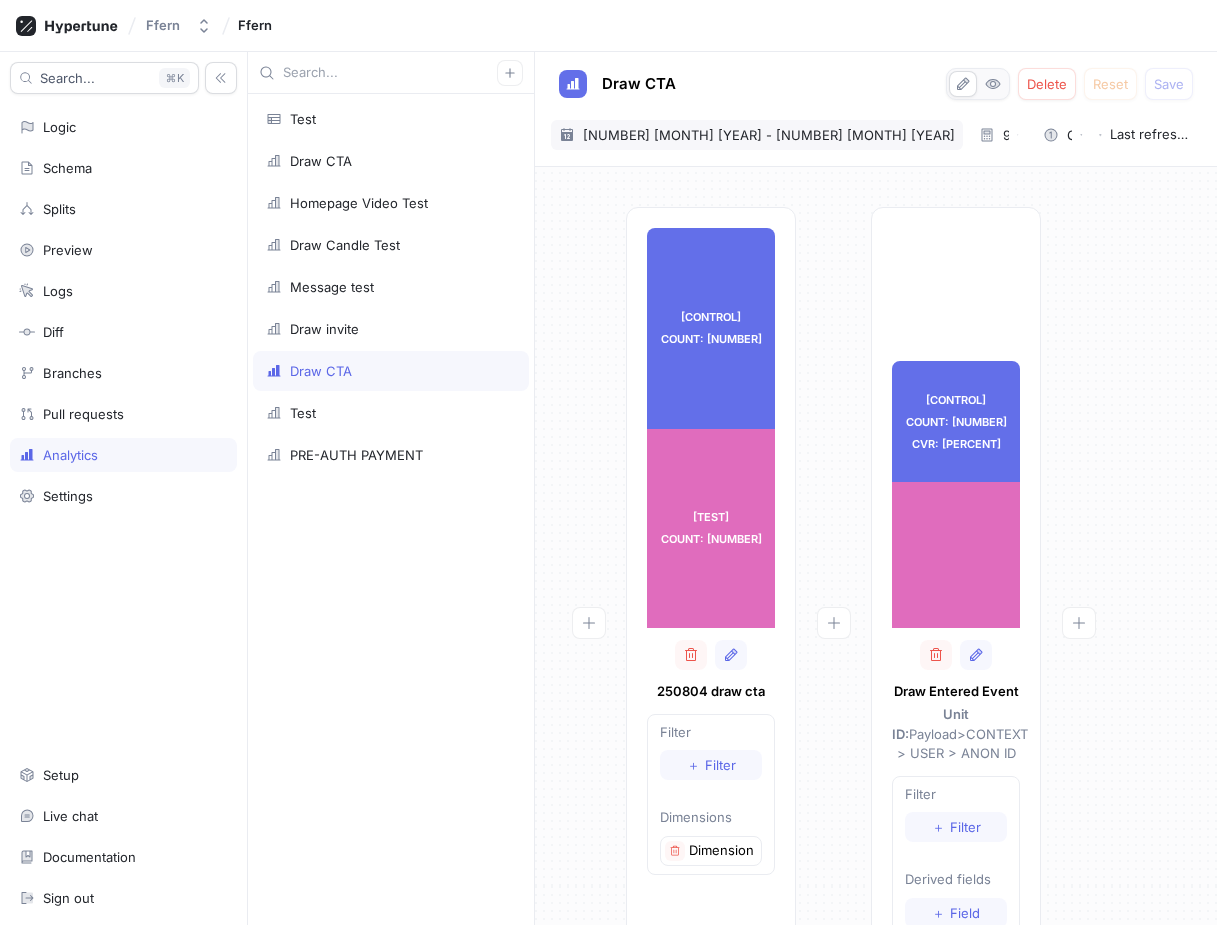 click on "4 Aug 2025 - 4 Aug 2025" at bounding box center (769, 135) 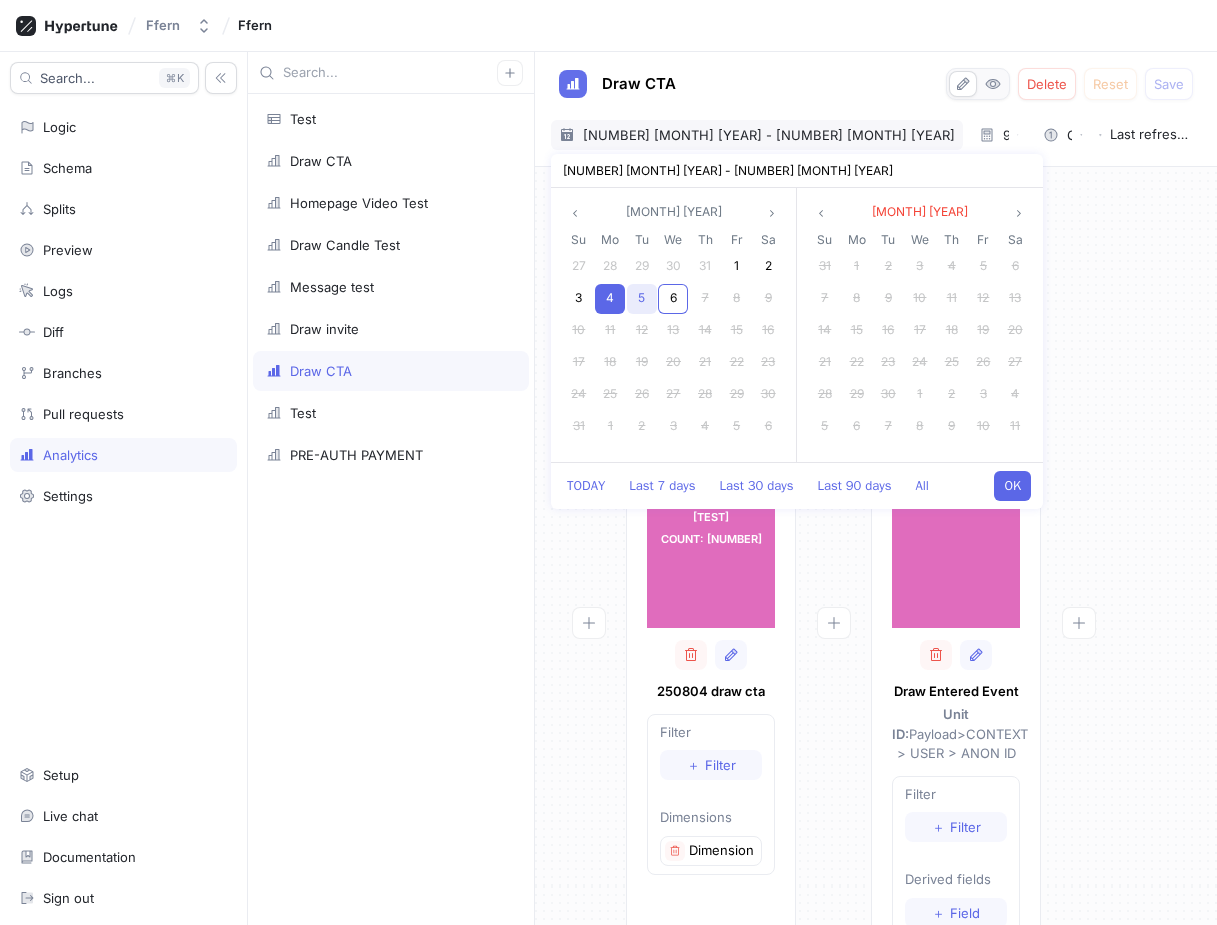 click on "5" at bounding box center (641, 297) 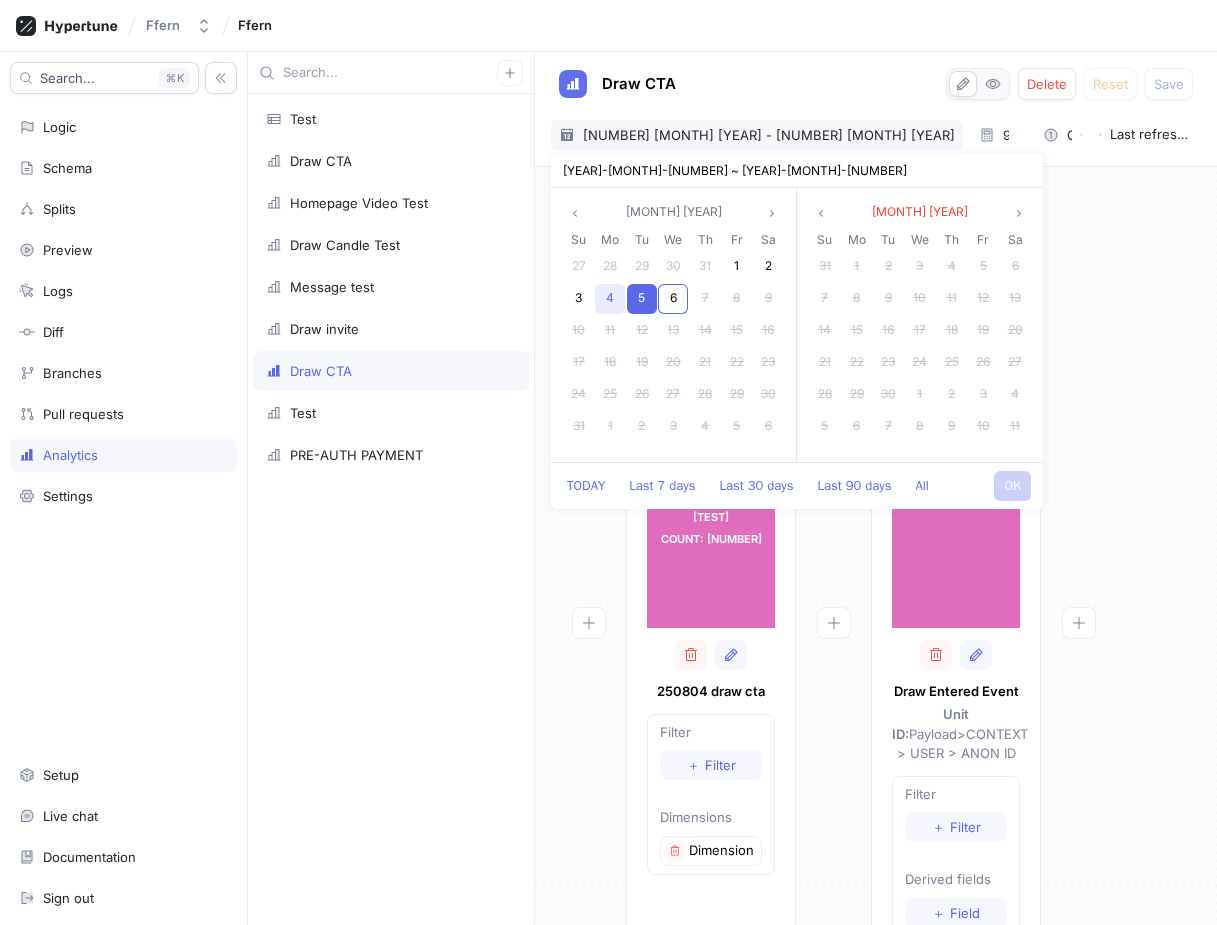 click on "4" at bounding box center [610, 297] 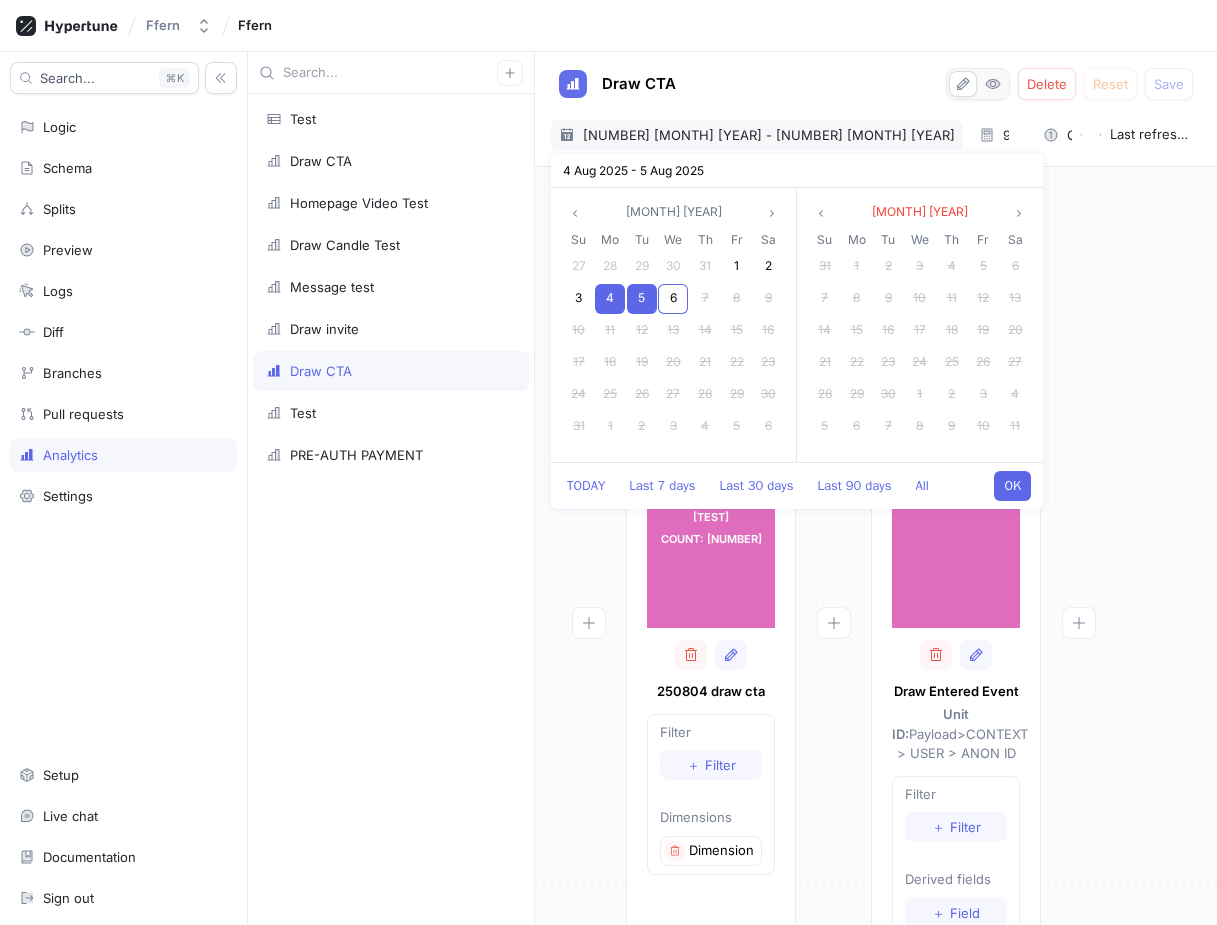click on "OK" at bounding box center [1012, 486] 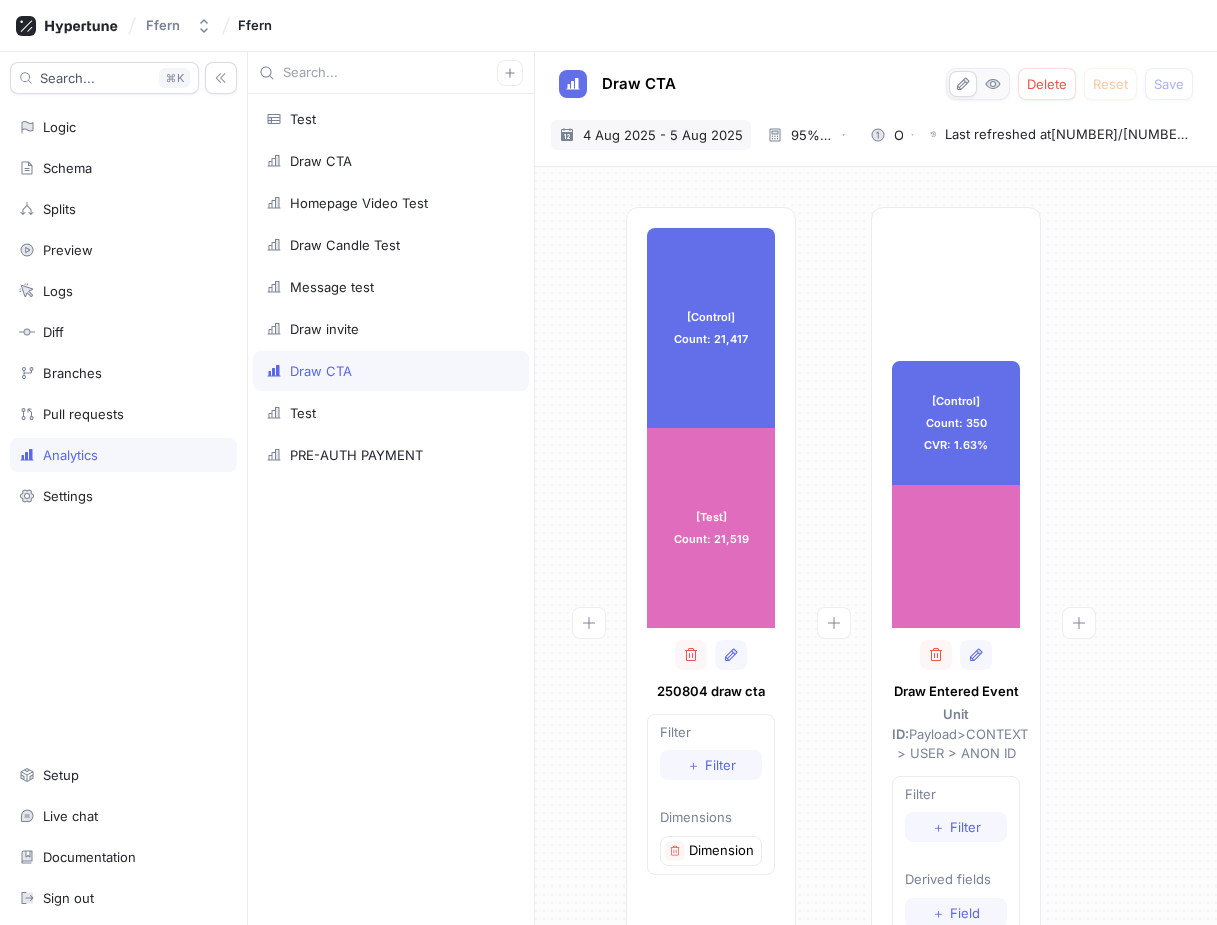 click on "4 Aug 2025 - 5 Aug 2025" at bounding box center [663, 135] 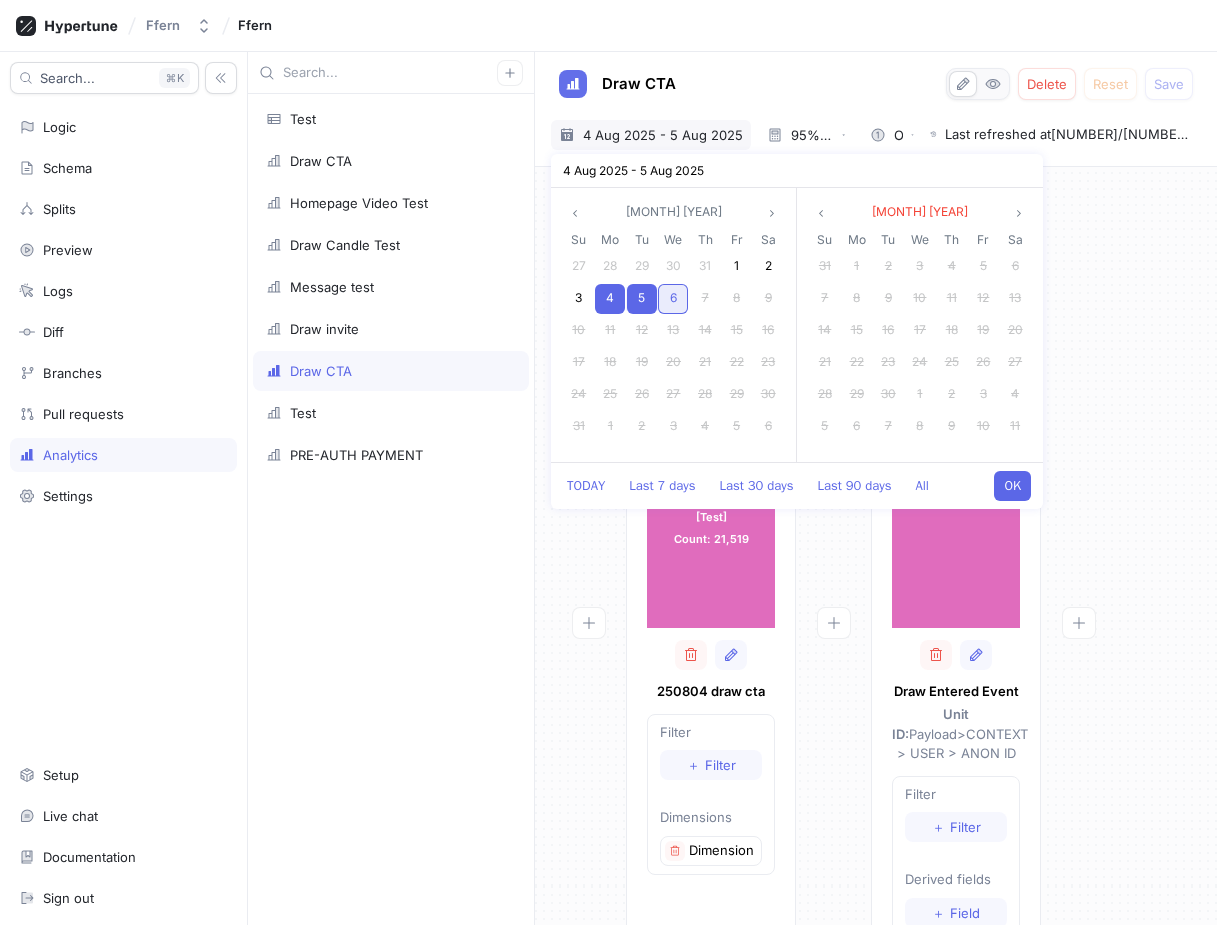 click on "6" at bounding box center (673, 299) 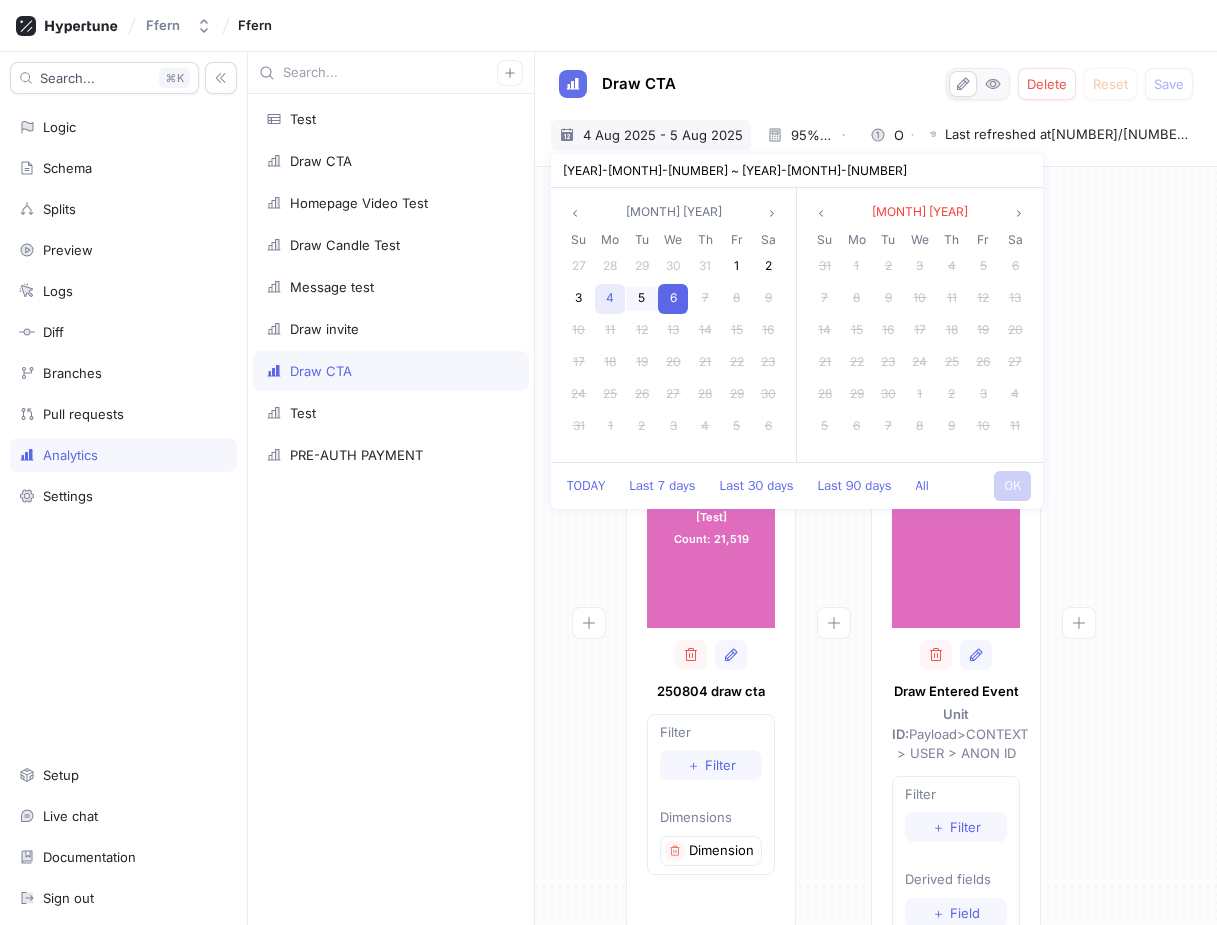 click on "4" at bounding box center [610, 299] 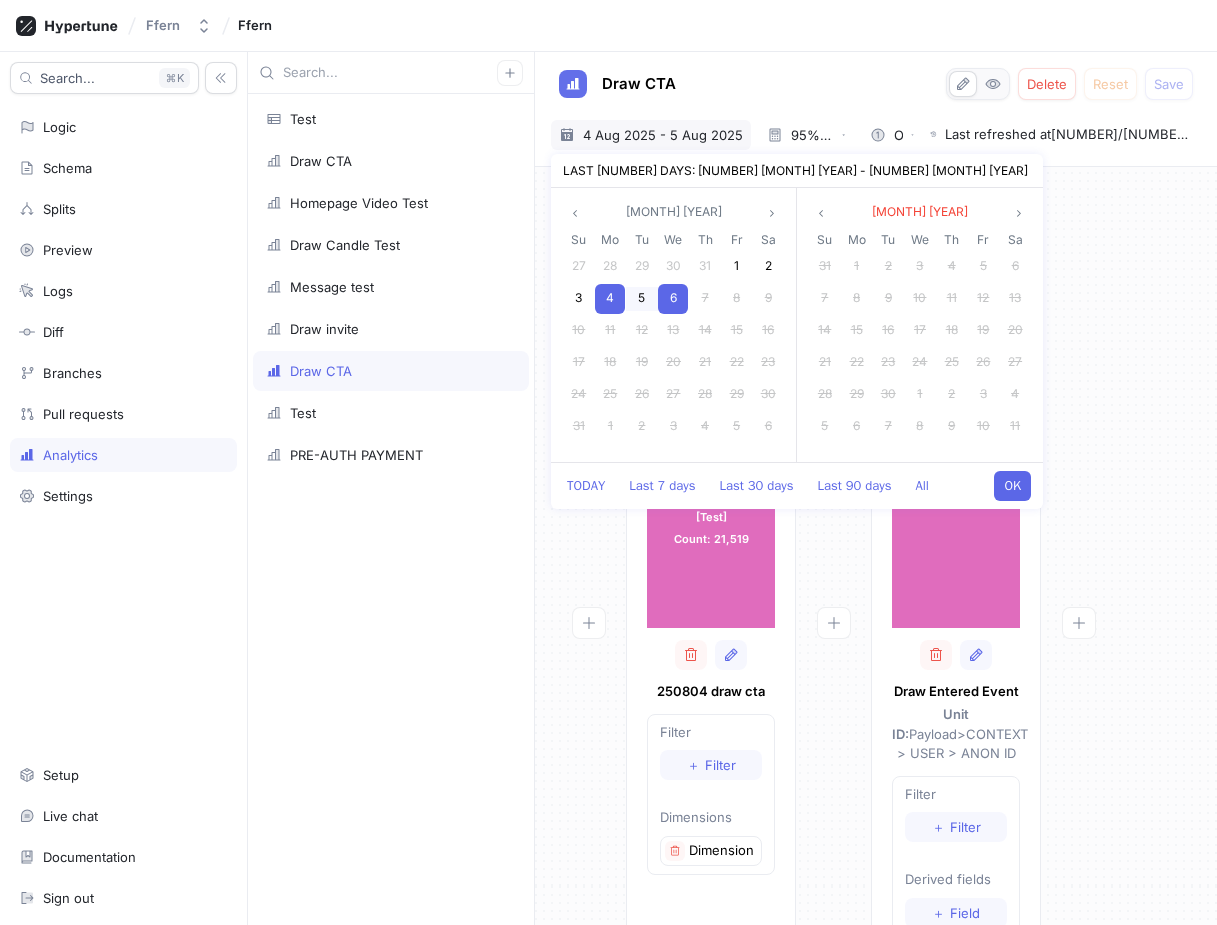click on "OK" at bounding box center [1012, 486] 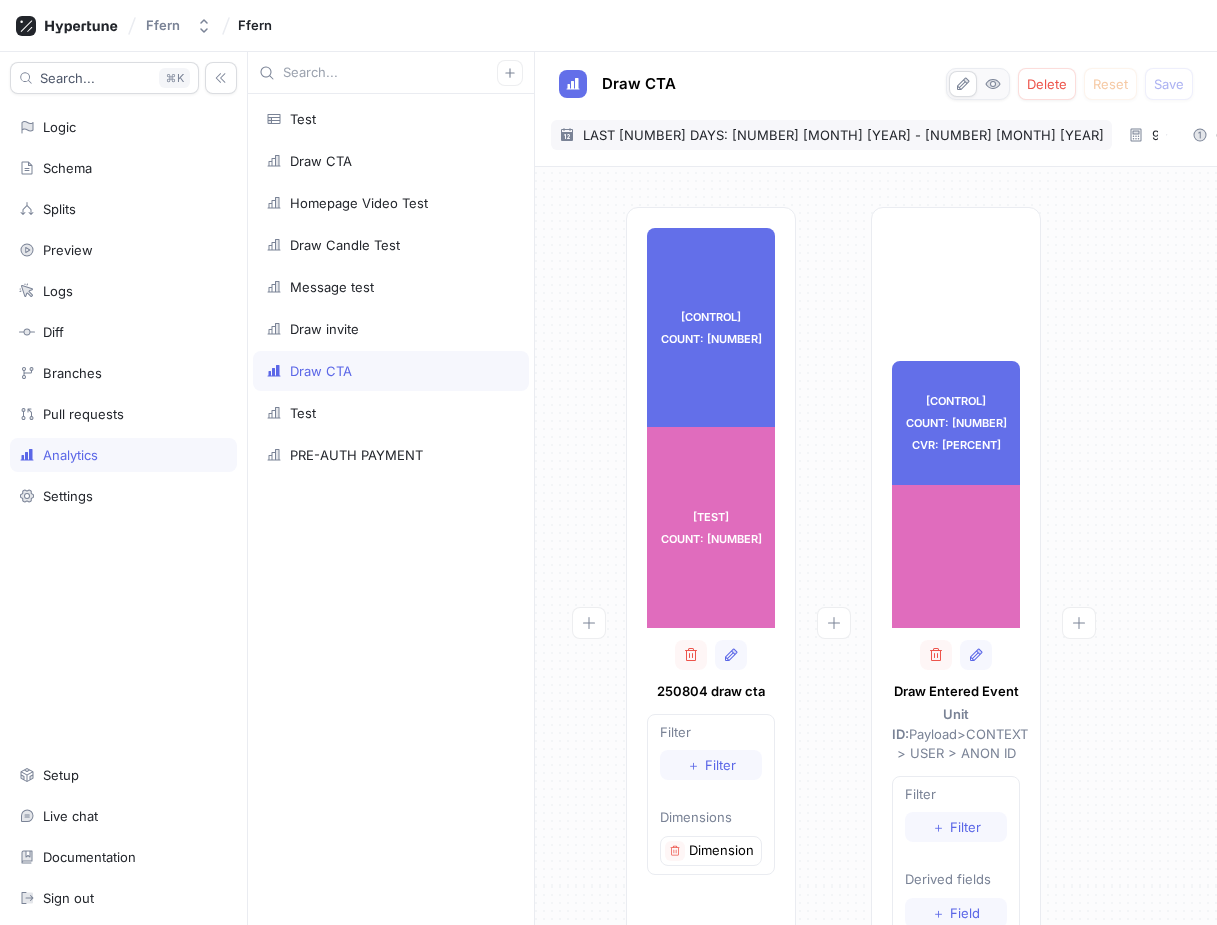 click on "Last 3 days: 4 Aug 2025 - 6 Aug 2025" at bounding box center [843, 135] 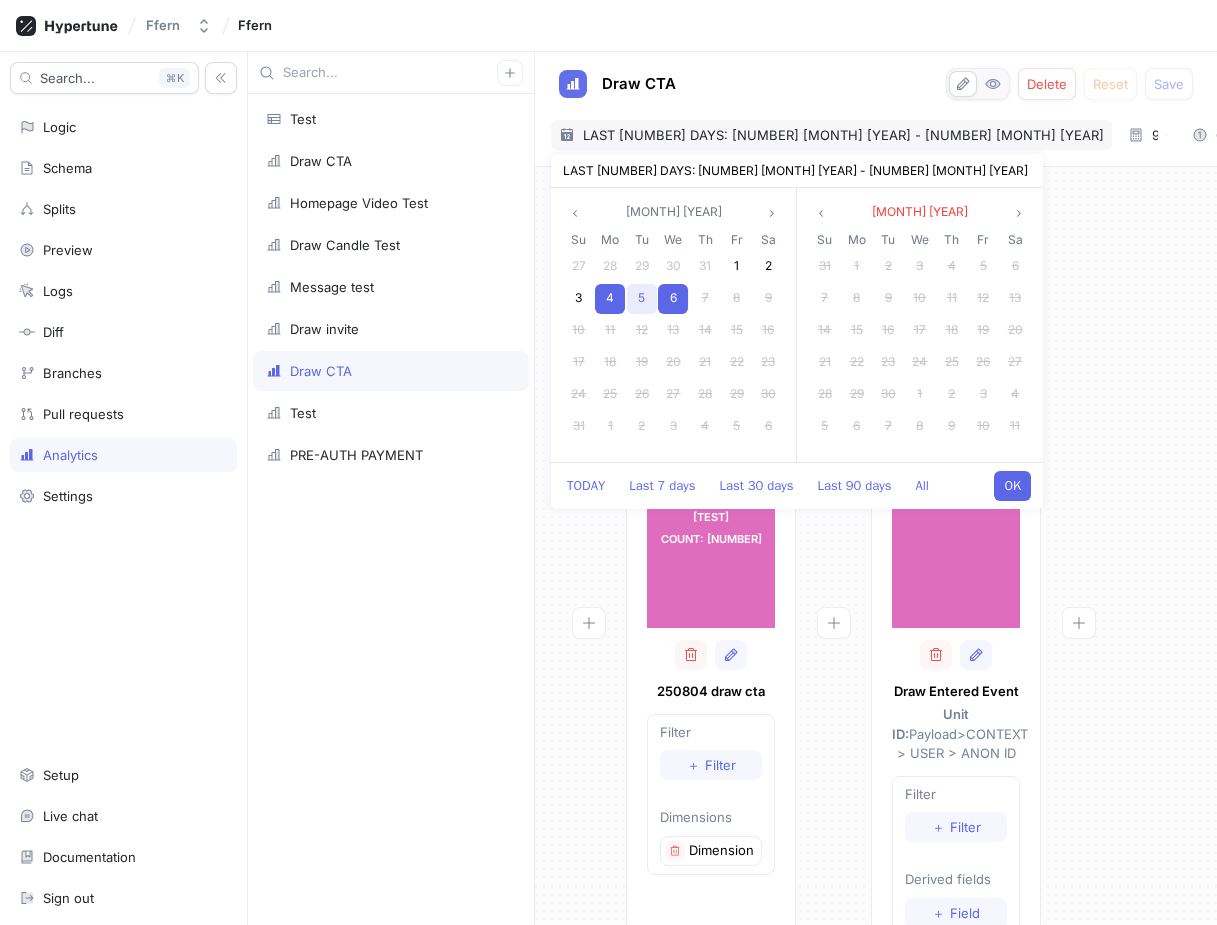click on "5" at bounding box center [642, 299] 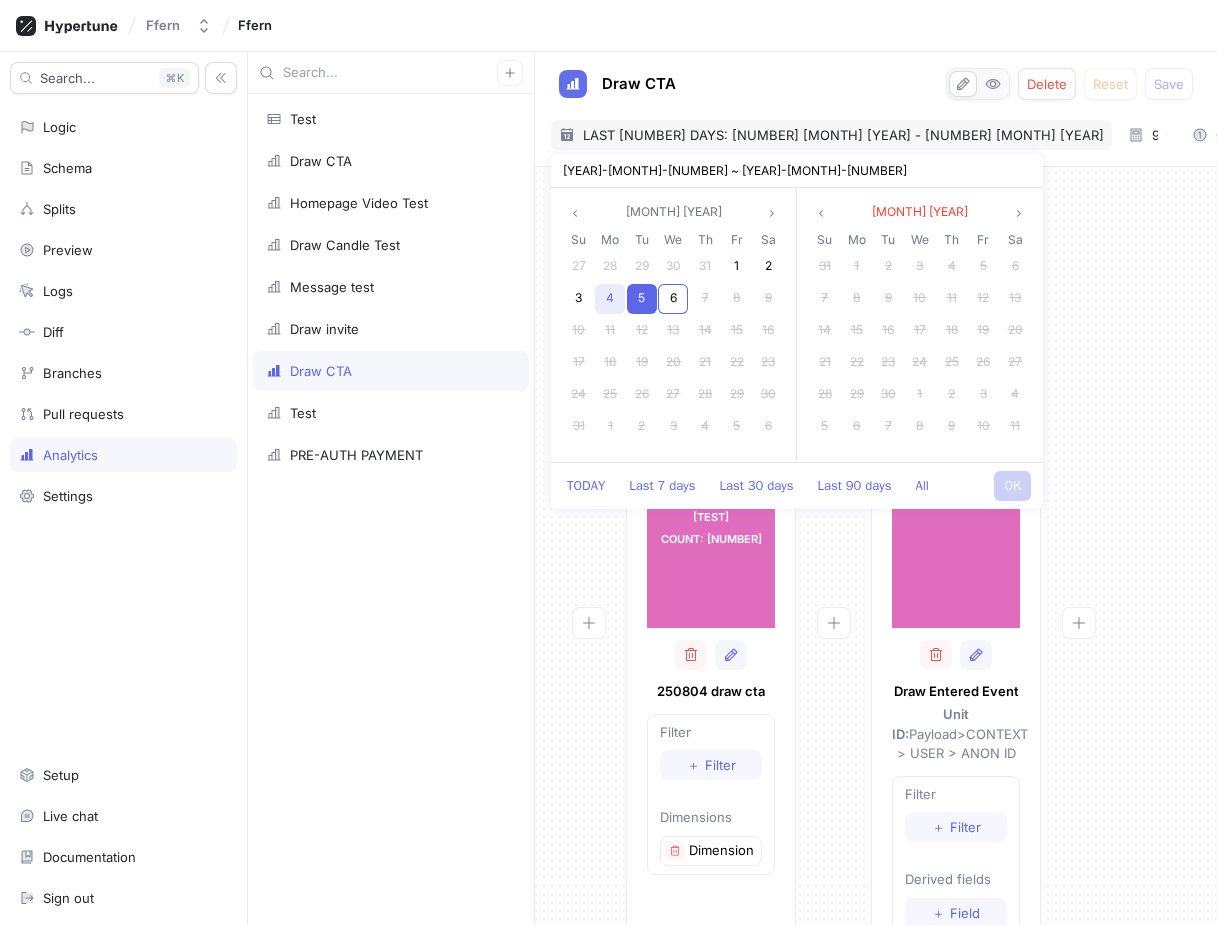 click on "4" at bounding box center [610, 299] 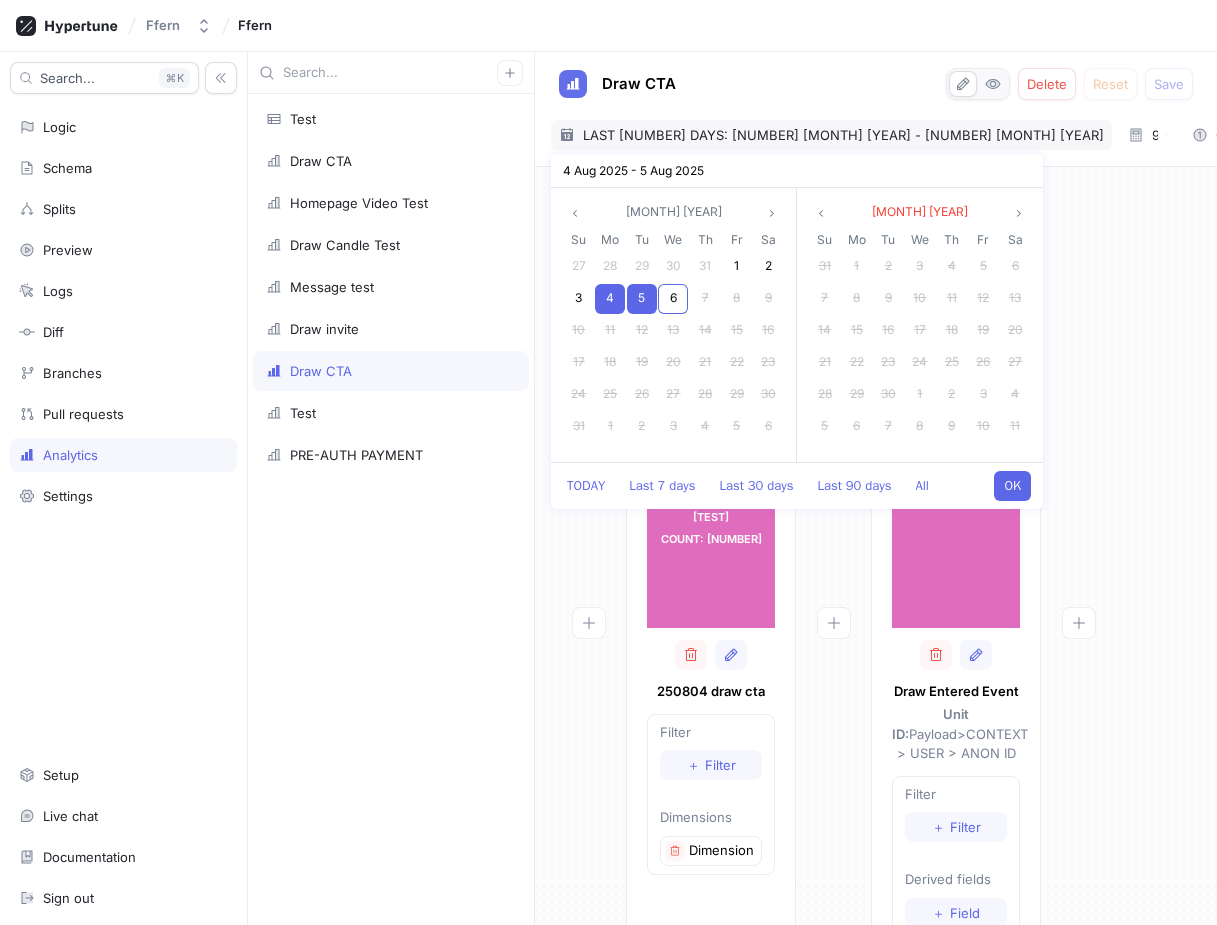 click on "OK" at bounding box center [1012, 486] 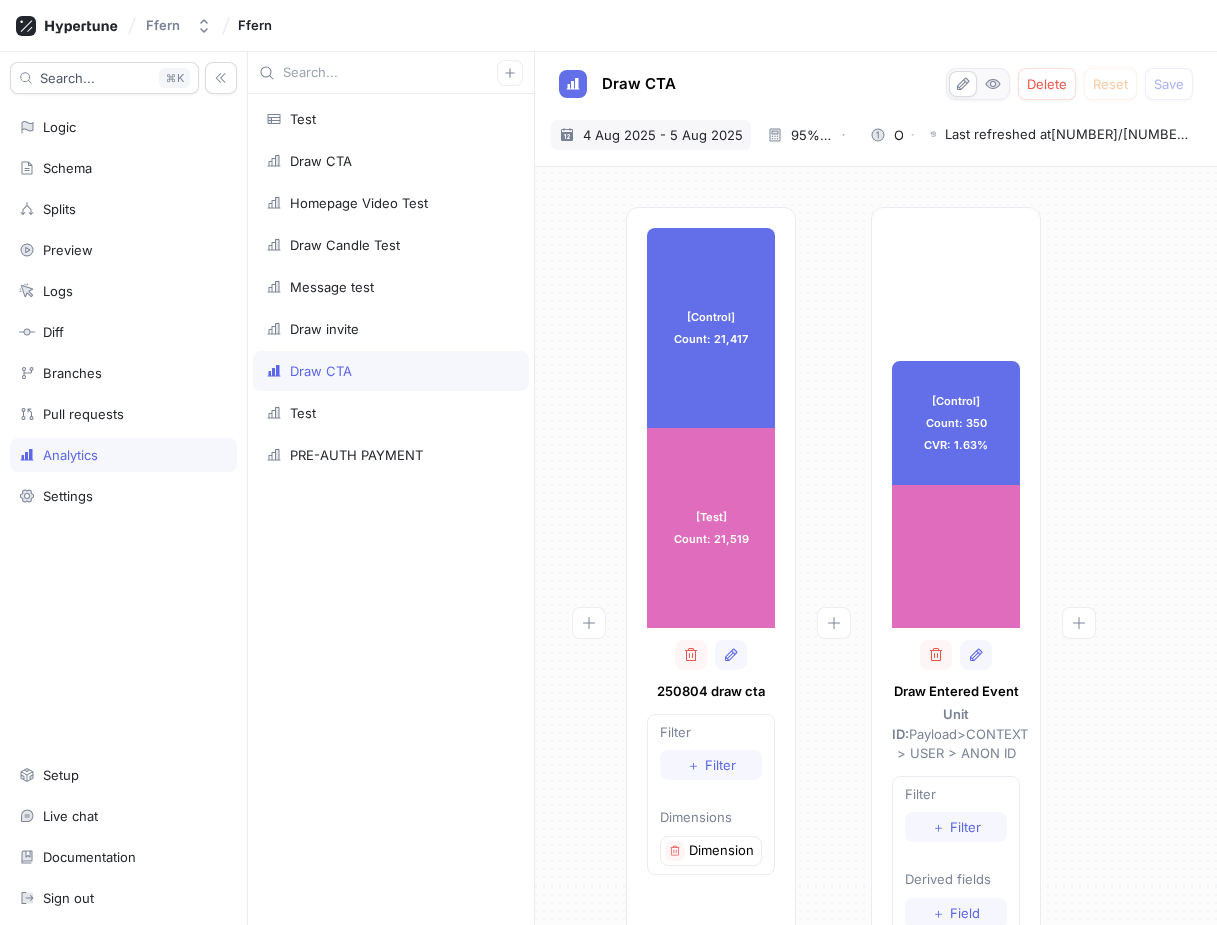 click on "4 Aug 2025 - 5 Aug 2025" at bounding box center (663, 135) 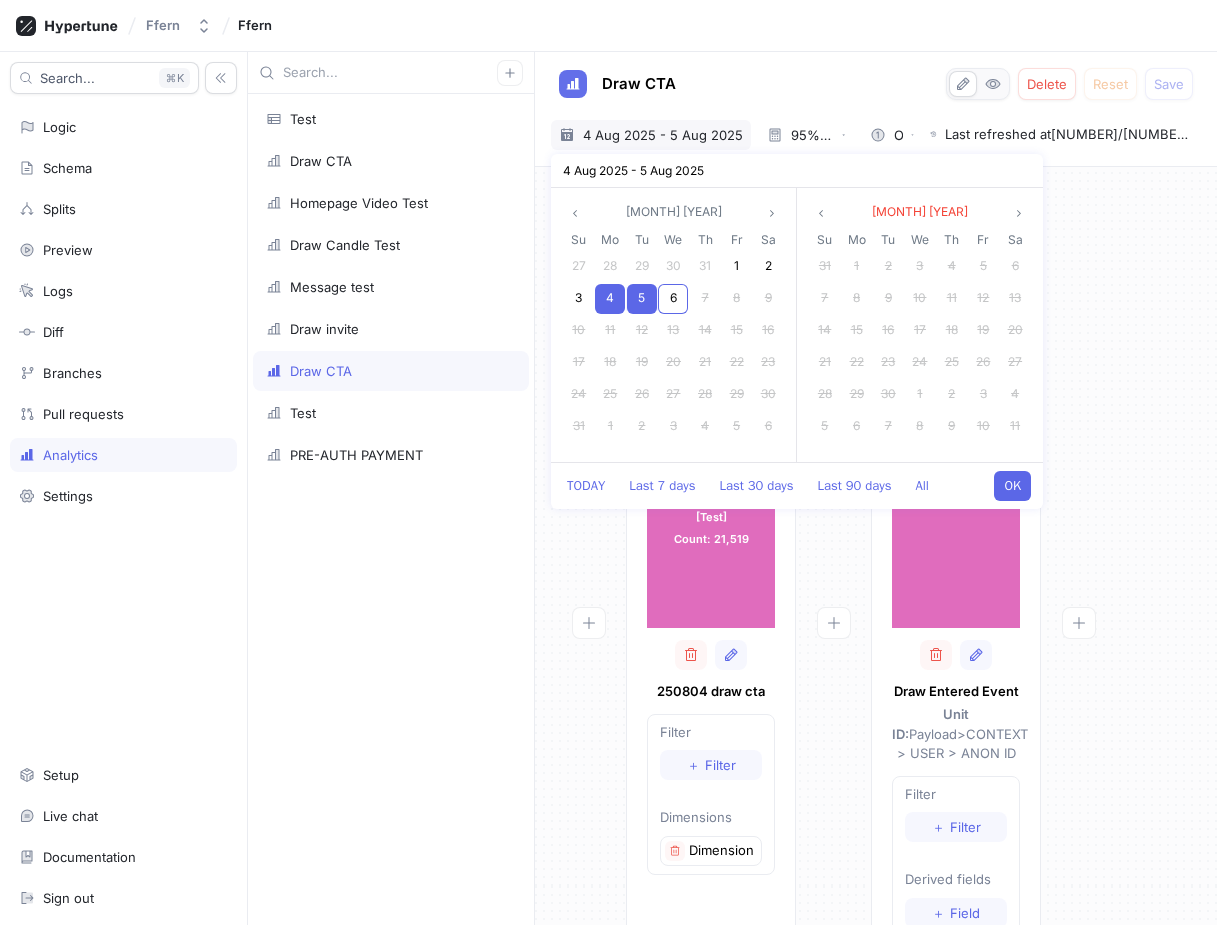 click on "OK" at bounding box center (1012, 486) 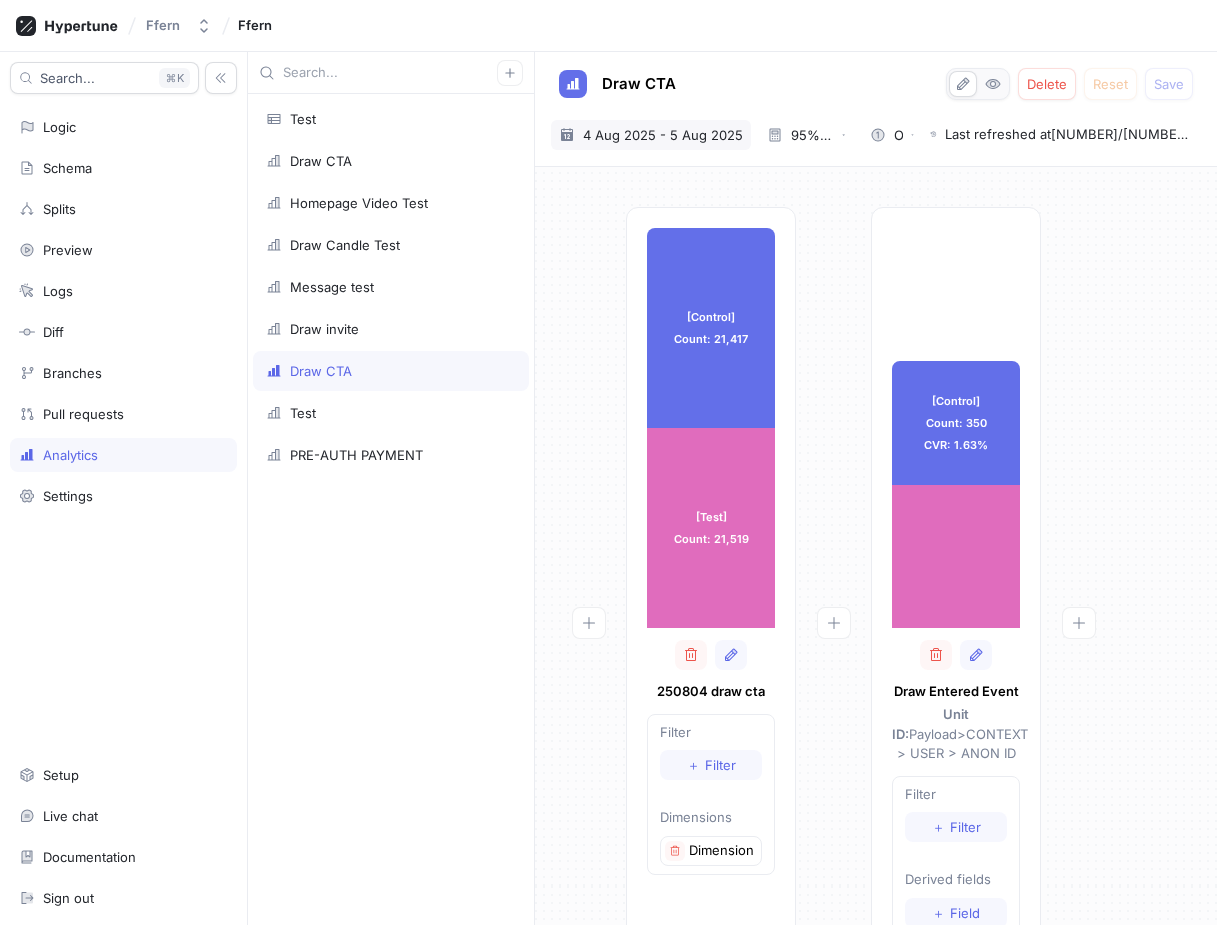 click on "4 Aug 2025 - 5 Aug 2025" at bounding box center (663, 135) 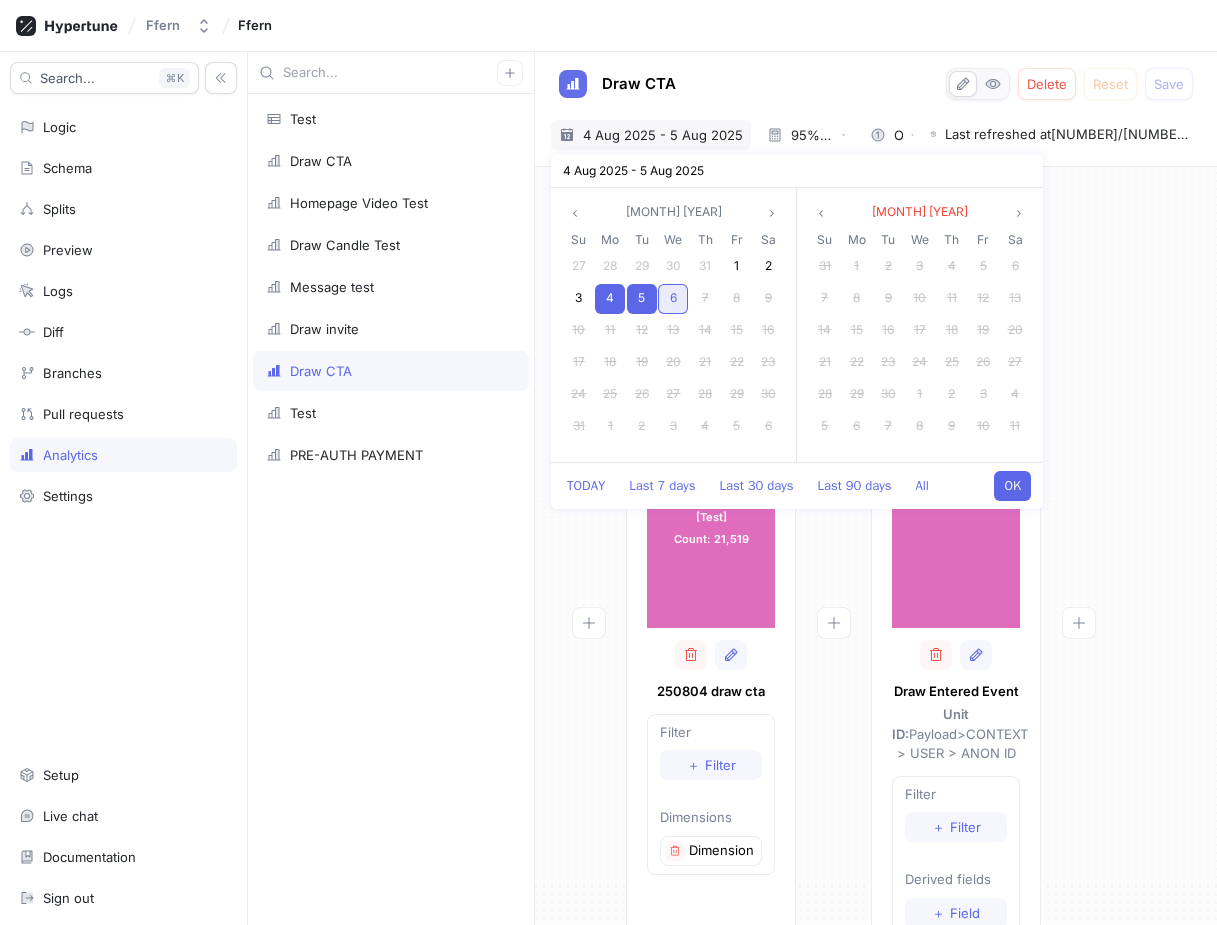 click on "6" at bounding box center [673, 299] 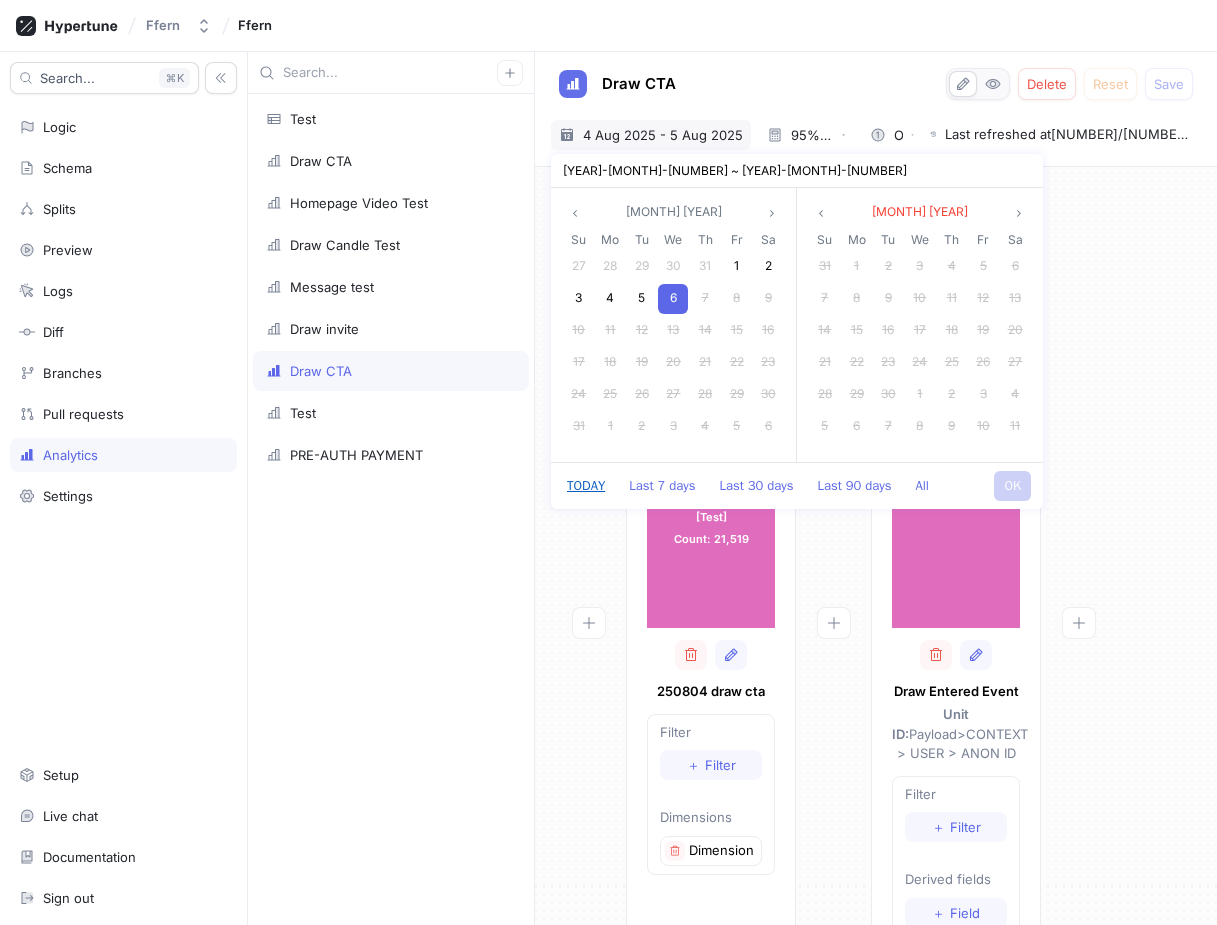 click on "Today" at bounding box center (586, 486) 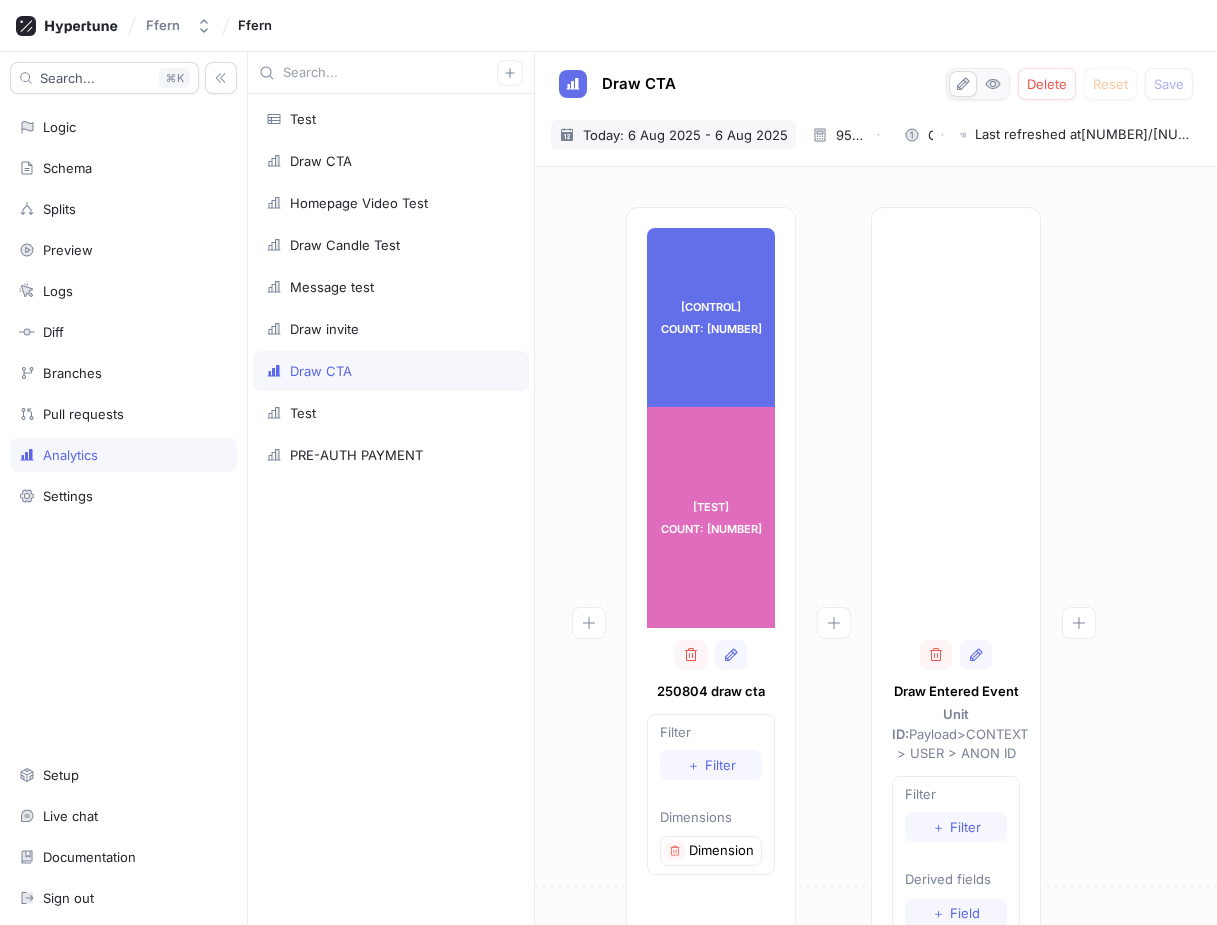 click on "Today: 6 Aug 2025 - 6 Aug 2025" at bounding box center [685, 135] 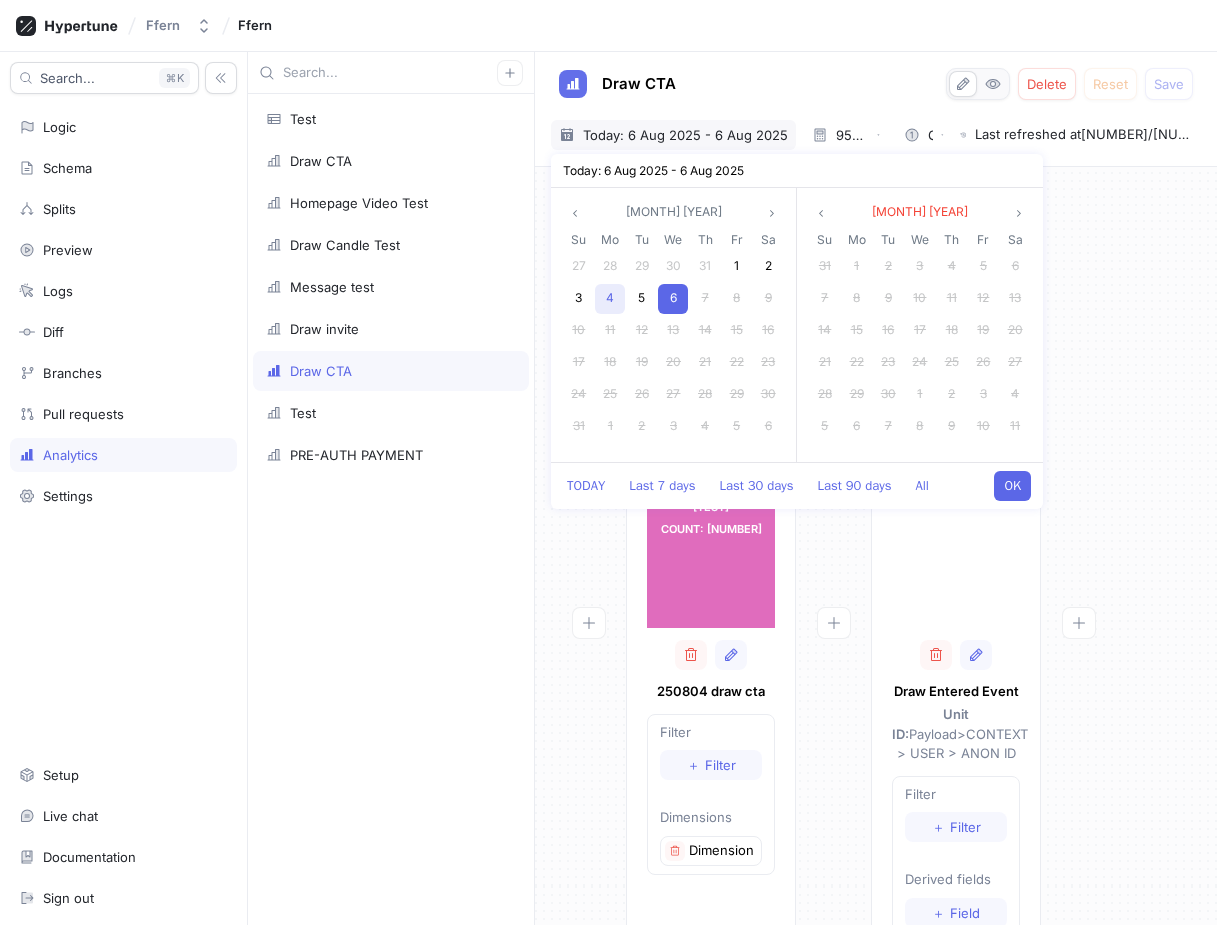 click on "4" at bounding box center [610, 299] 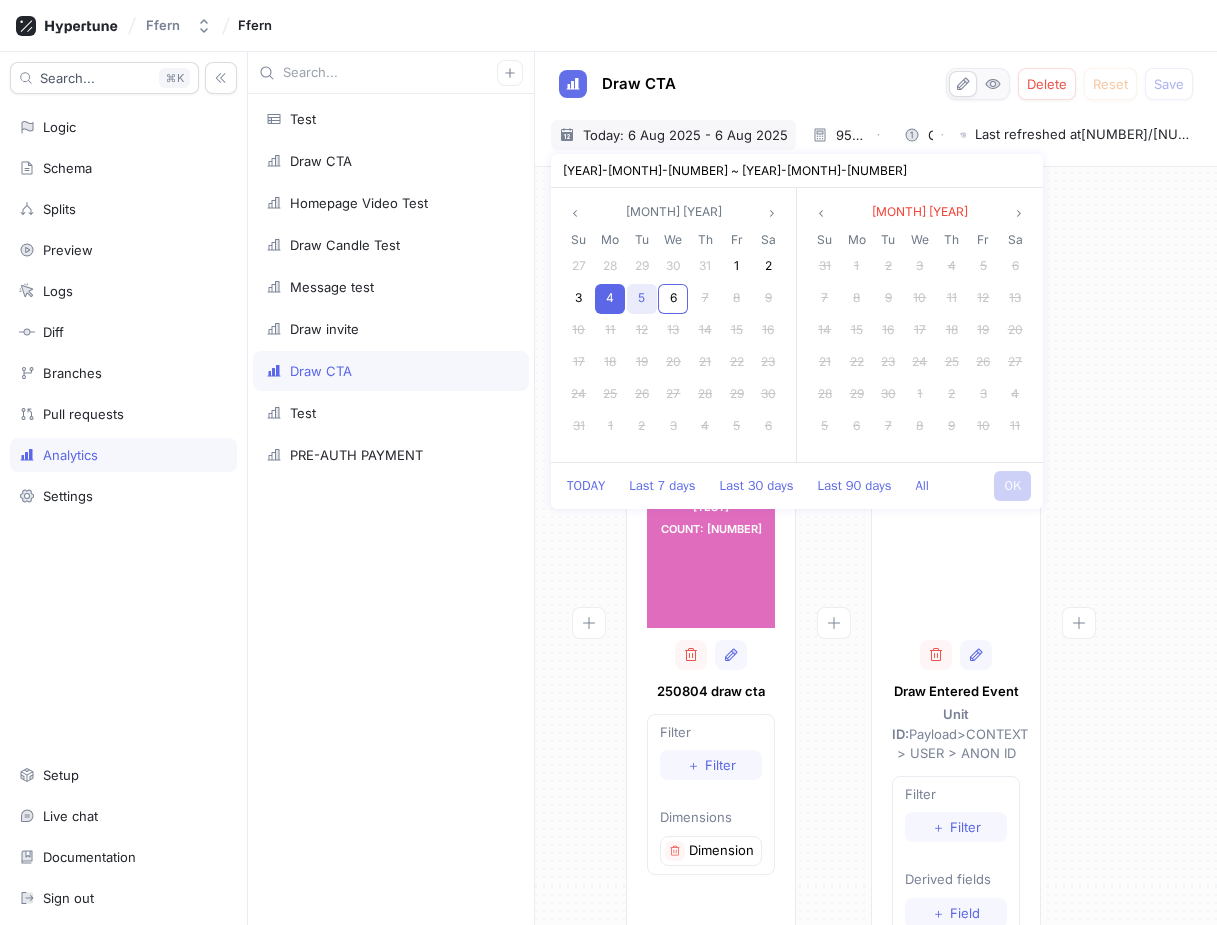 click on "5" at bounding box center (642, 299) 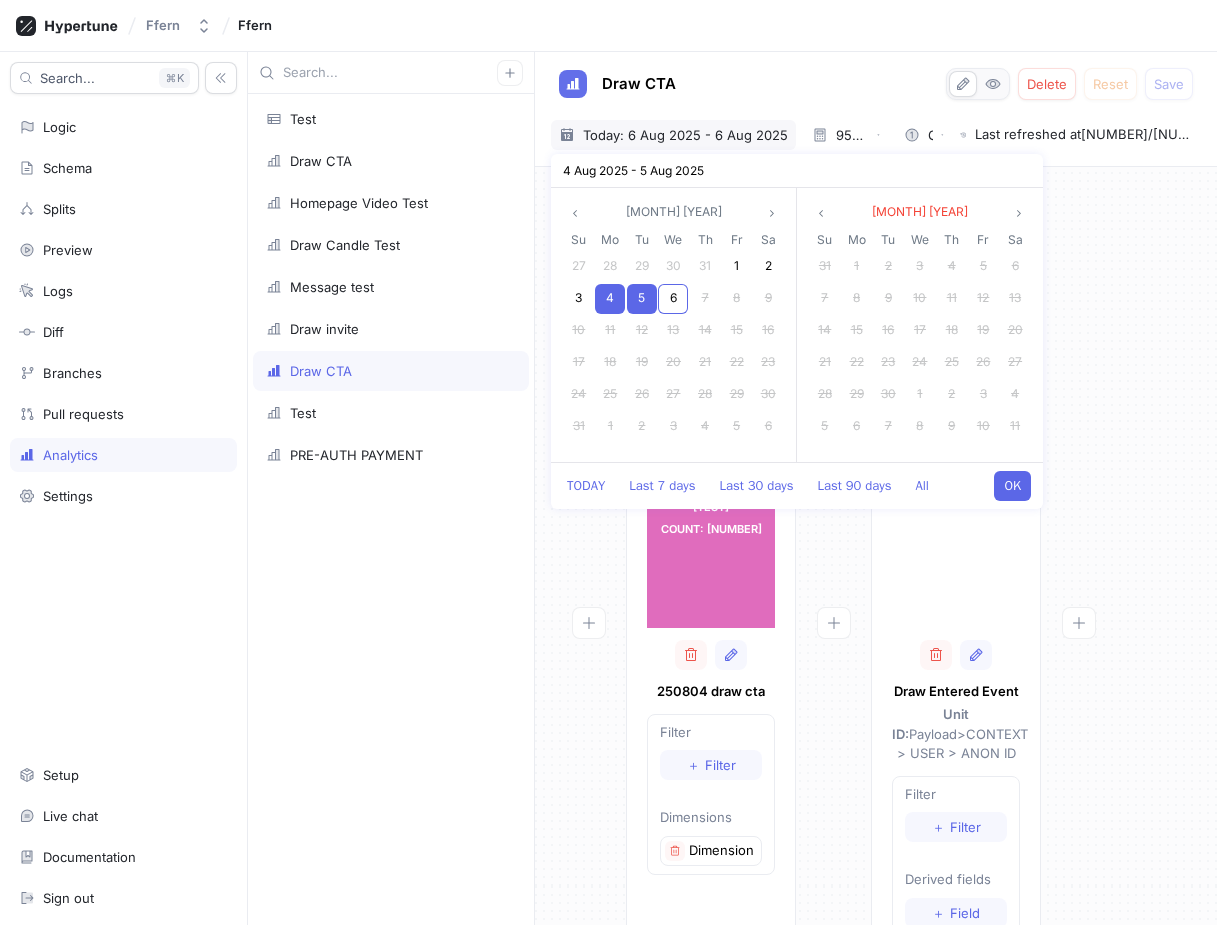 click on "OK" at bounding box center (1012, 486) 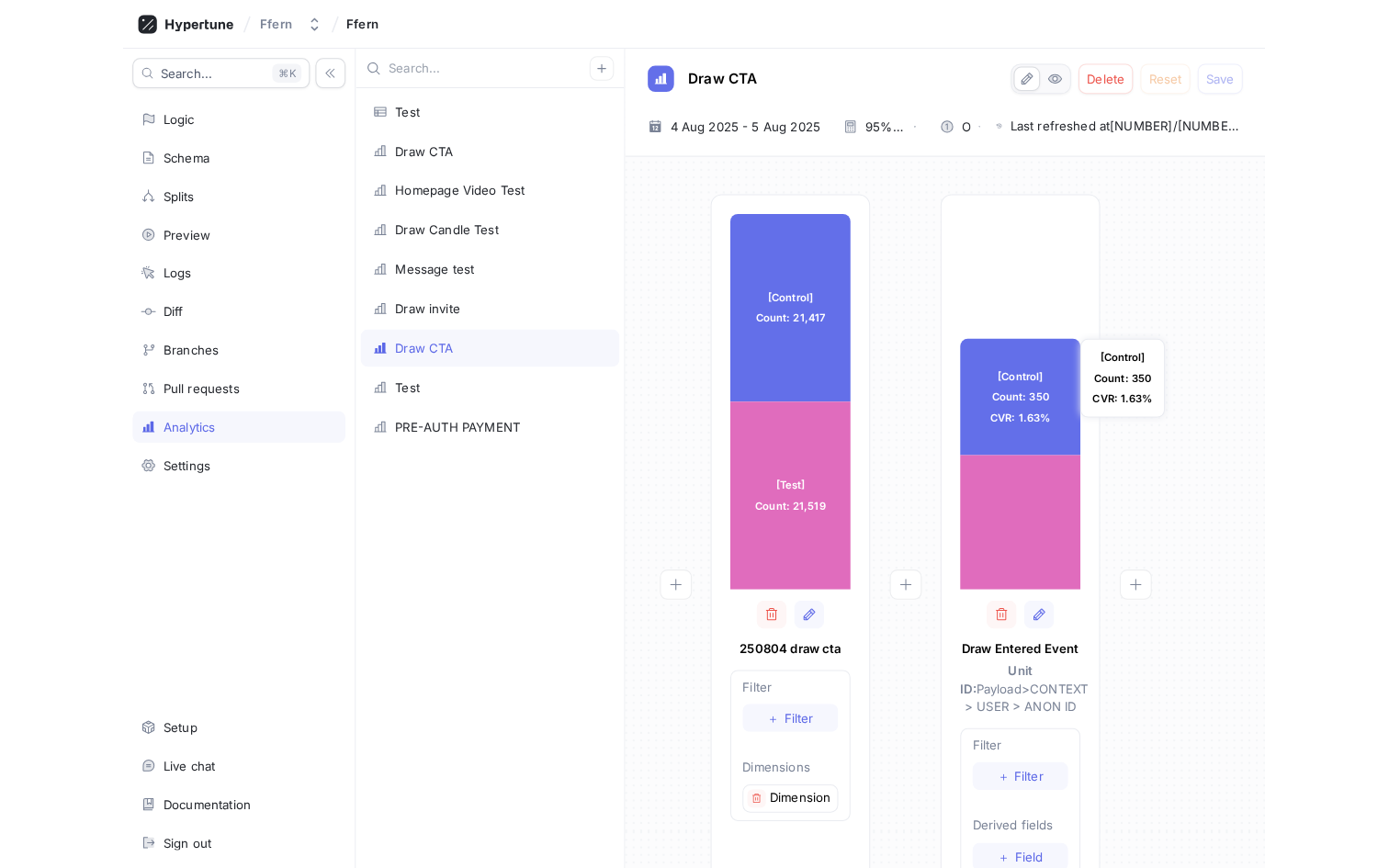 scroll, scrollTop: 0, scrollLeft: 0, axis: both 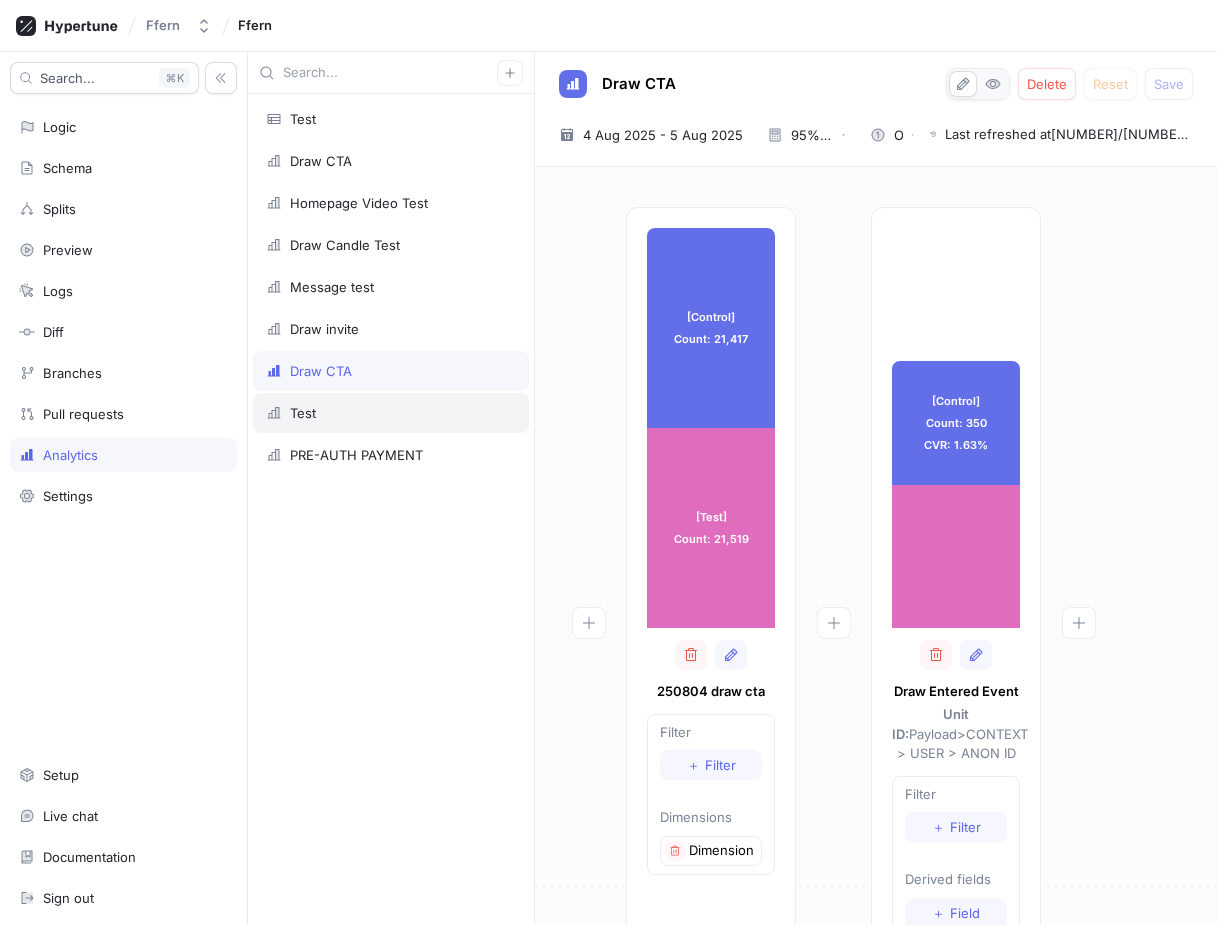 click on "Test" at bounding box center [391, 413] 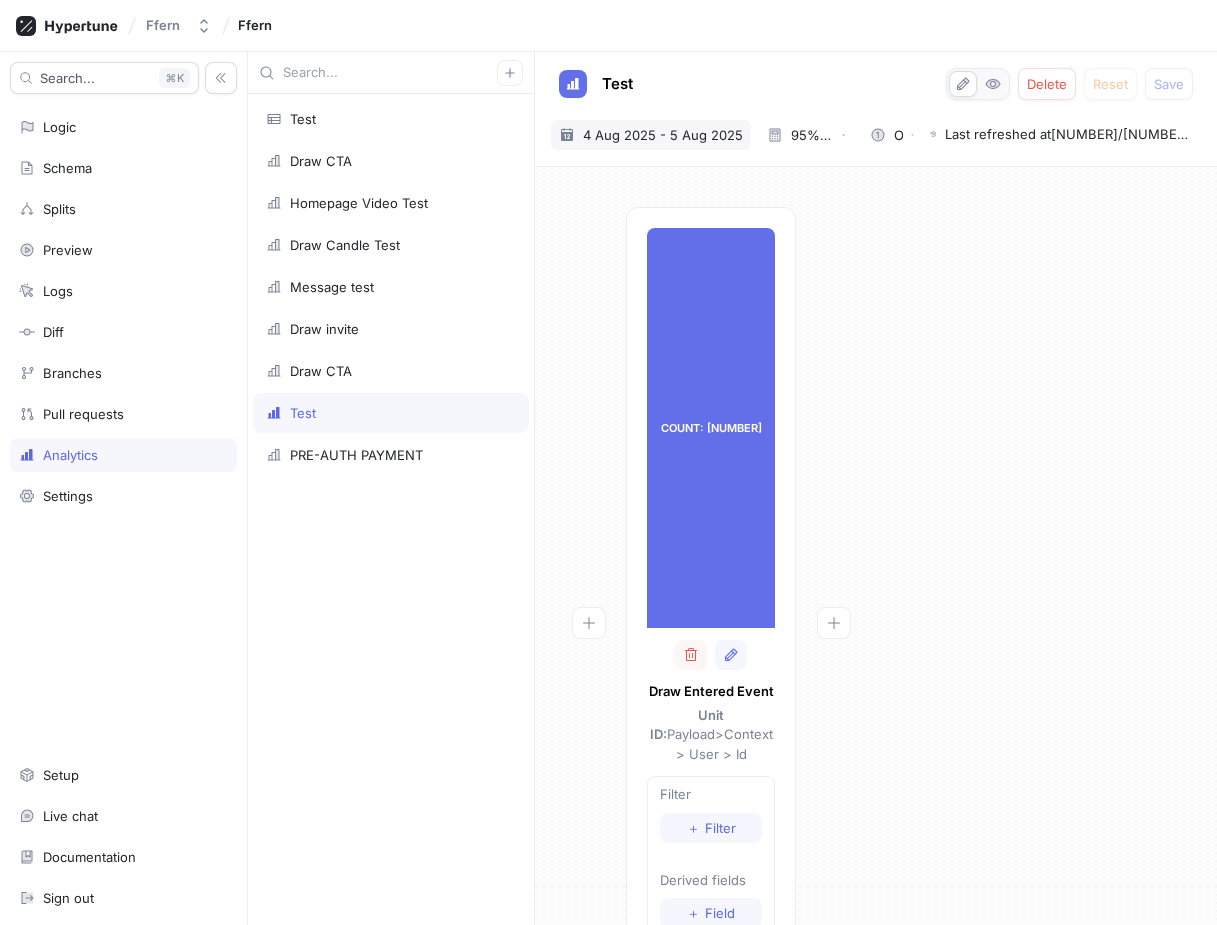 click on "4 Aug 2025 - 5 Aug 2025" at bounding box center (663, 135) 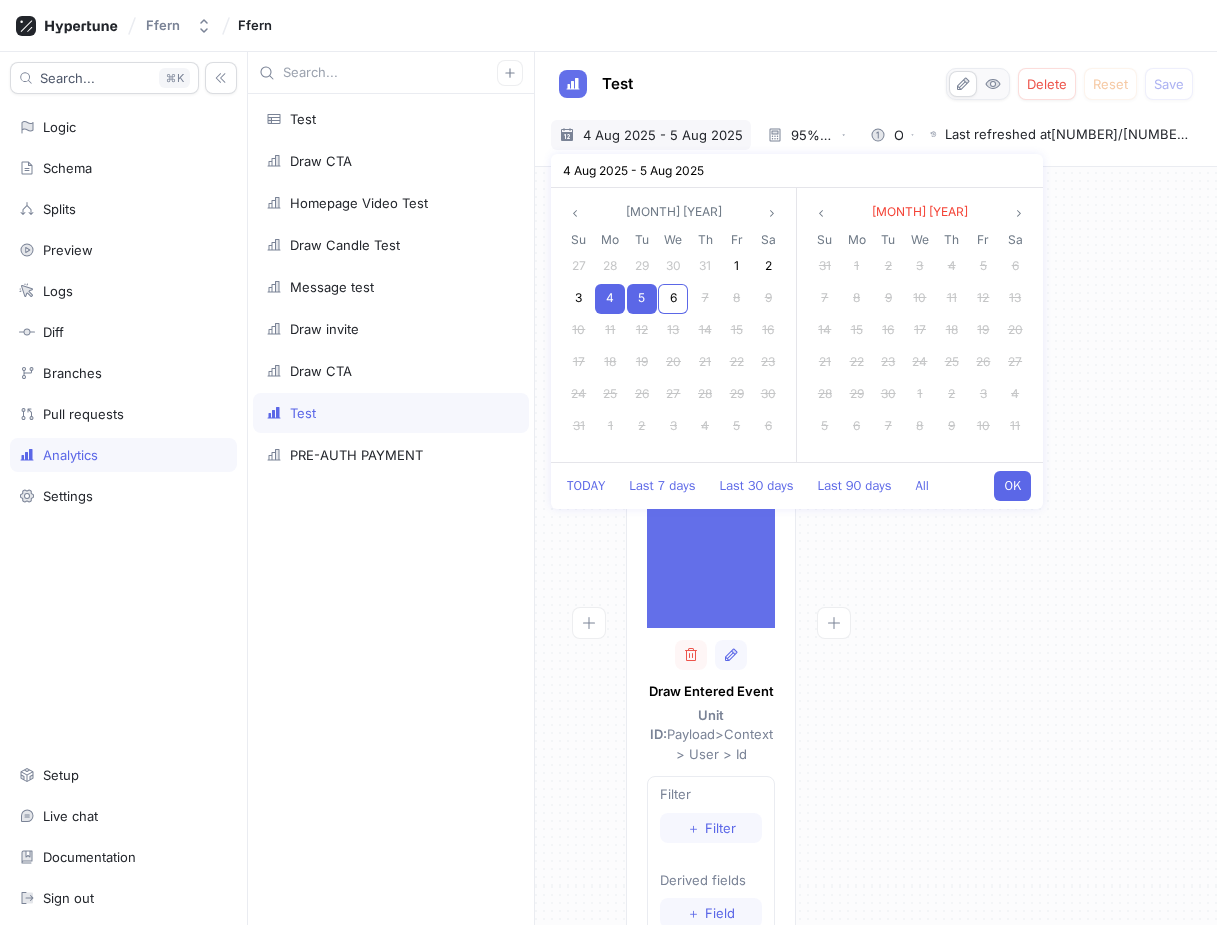 click on "5" at bounding box center (642, 299) 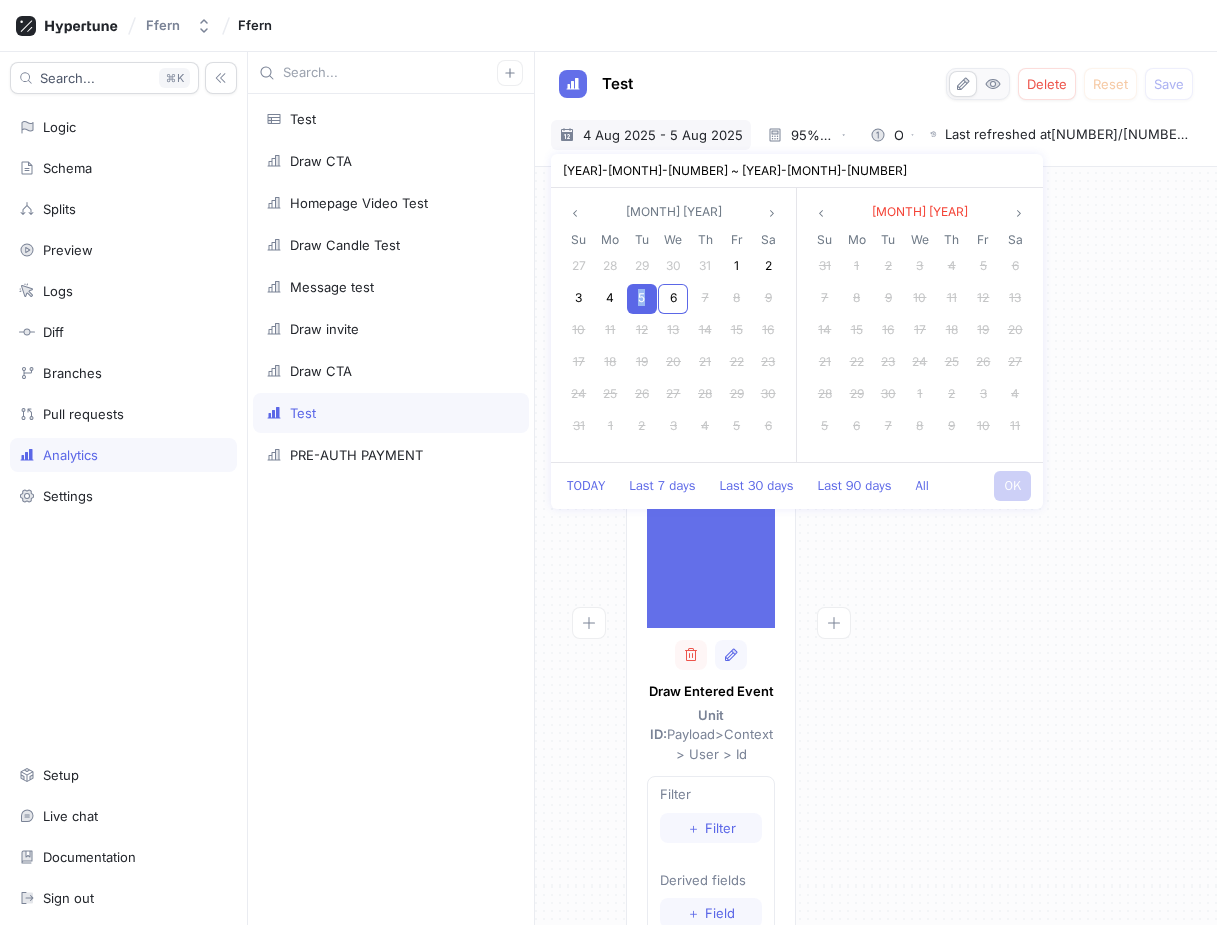 click on "5" at bounding box center (642, 299) 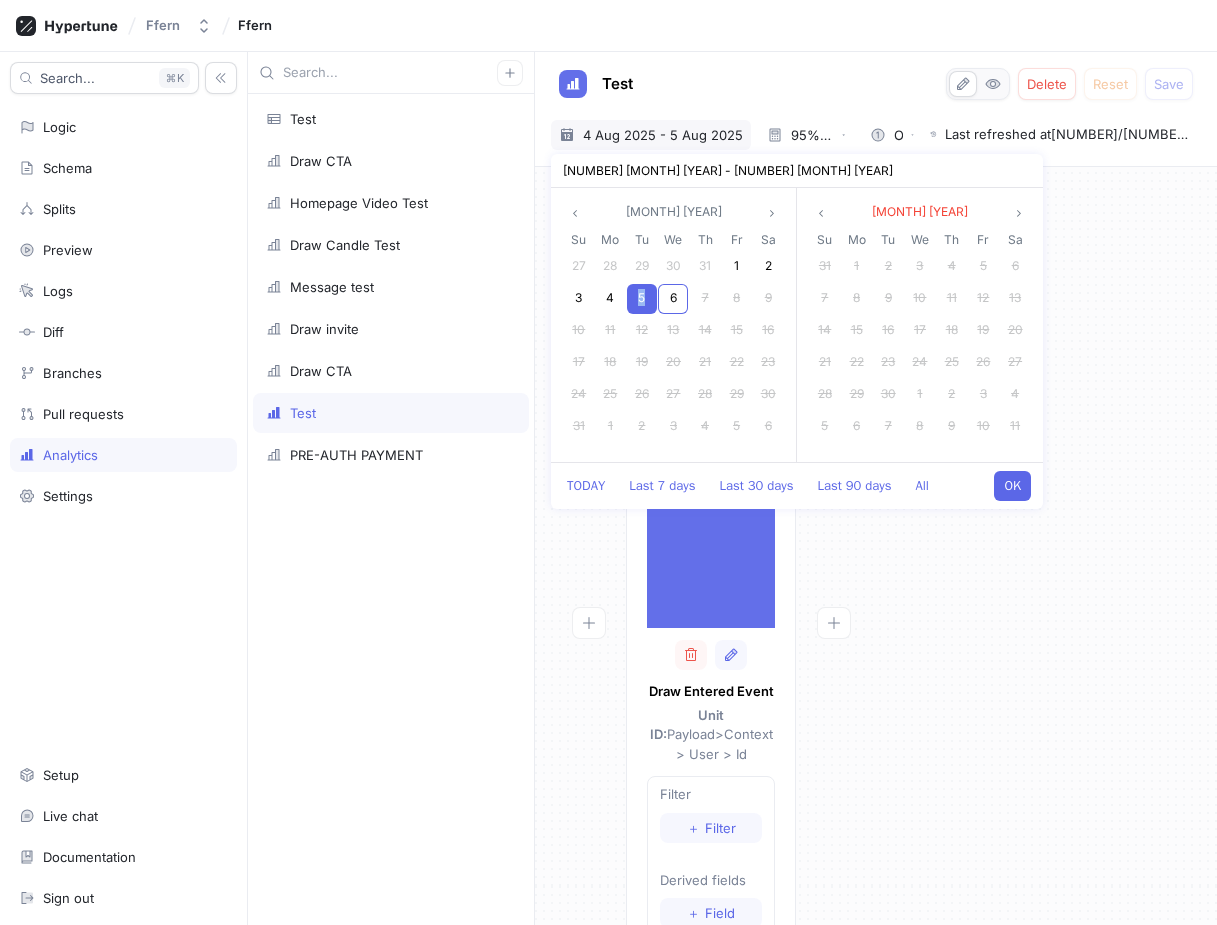 click on "OK" at bounding box center [1012, 486] 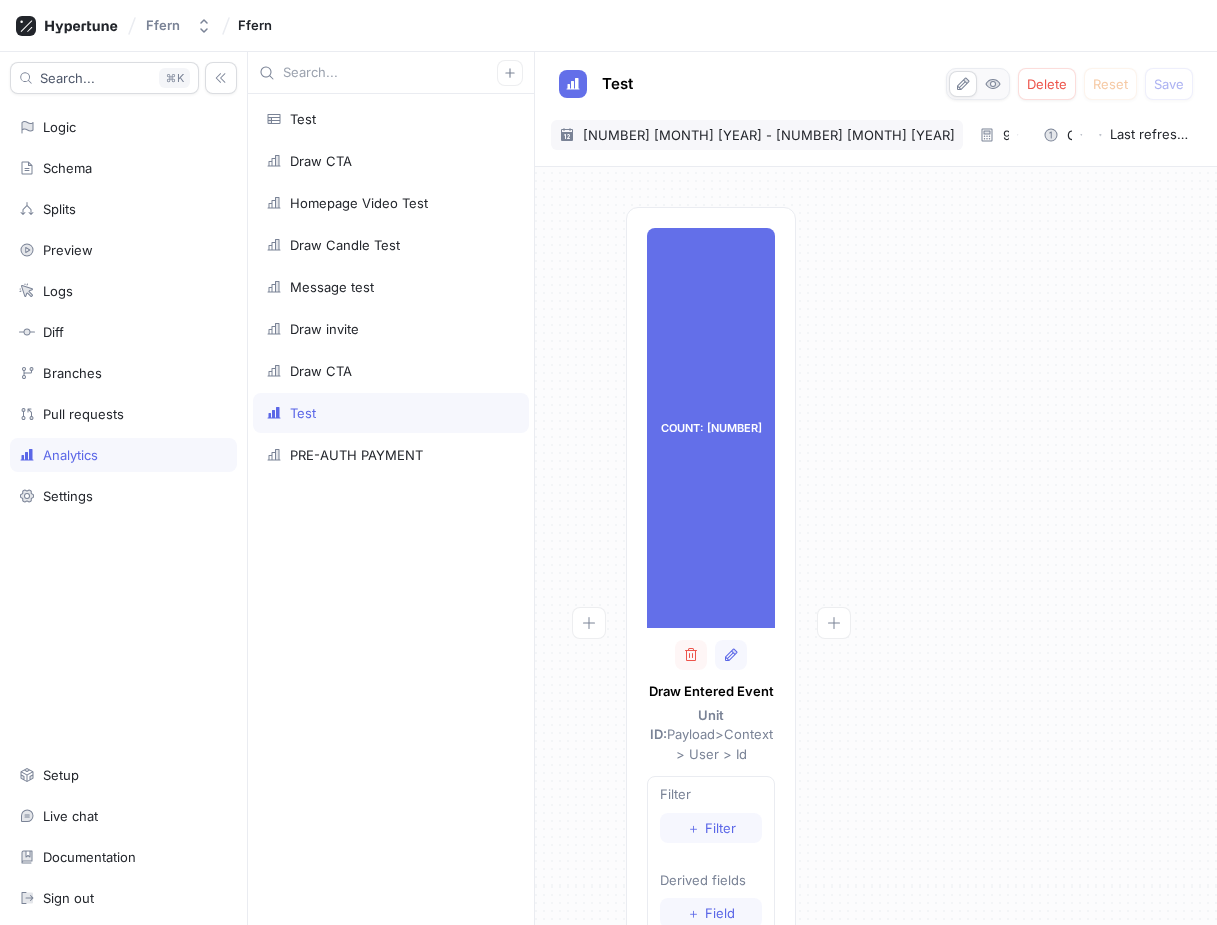 click on "5 Aug 2025 - 5 Aug 2025" at bounding box center [769, 135] 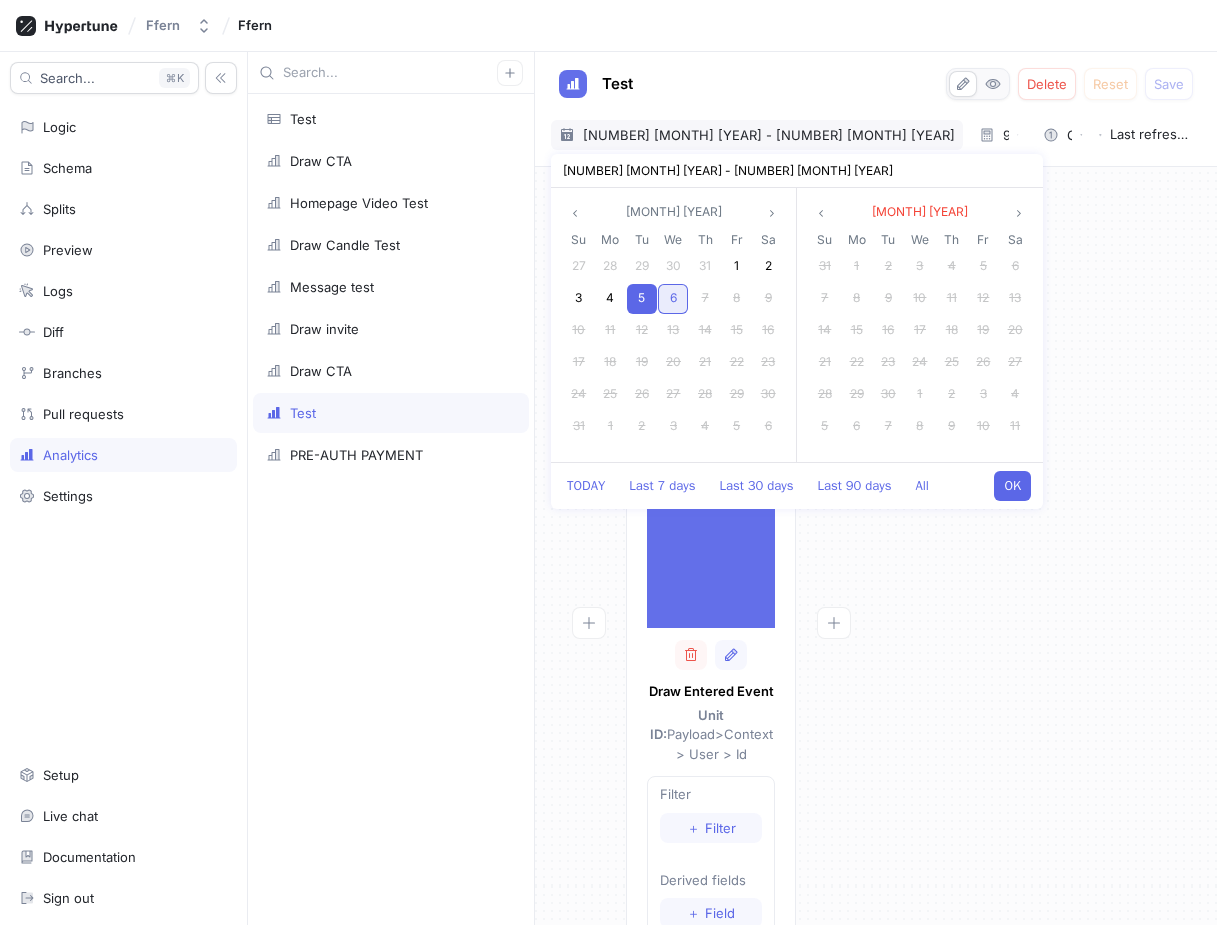 click on "6" at bounding box center [673, 299] 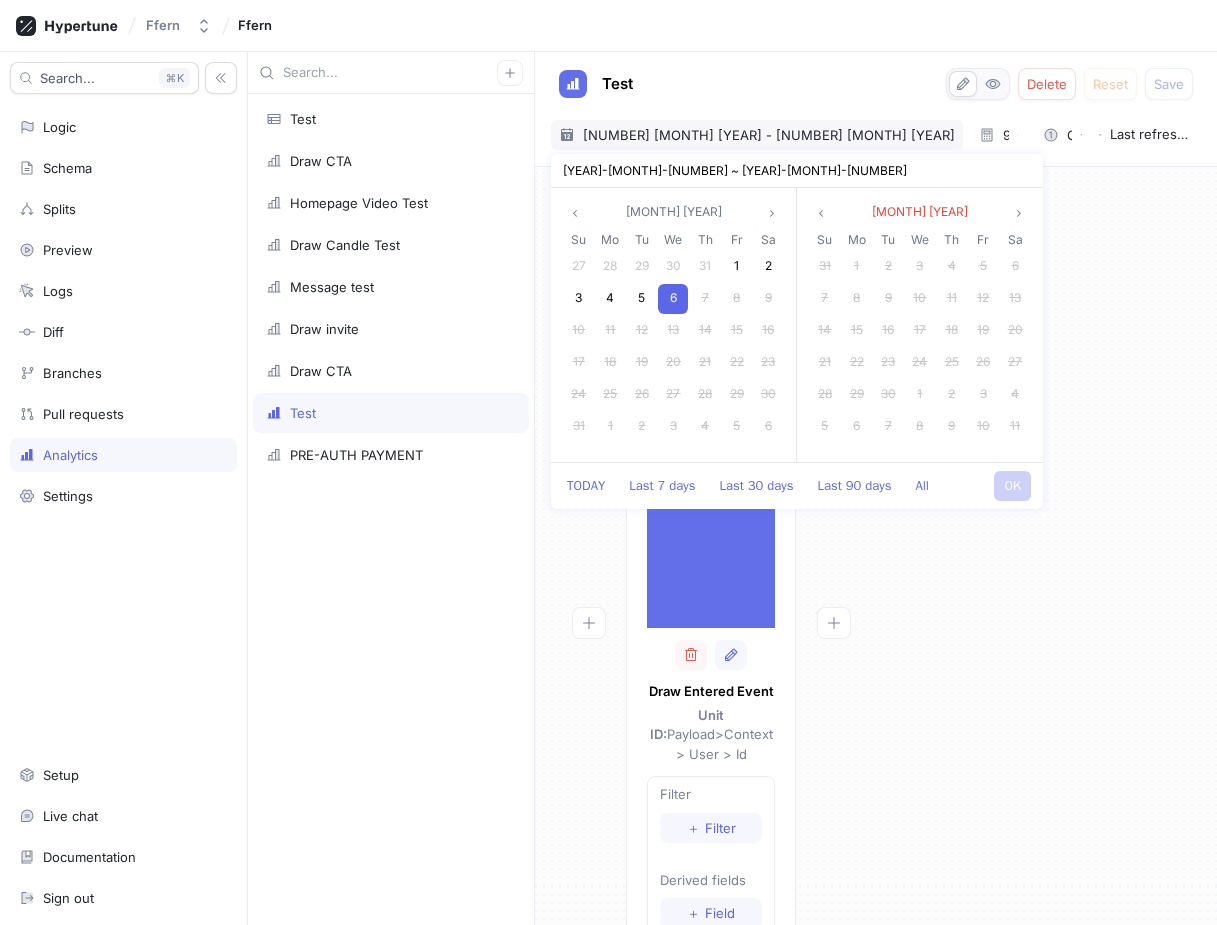 click on "6" at bounding box center [673, 299] 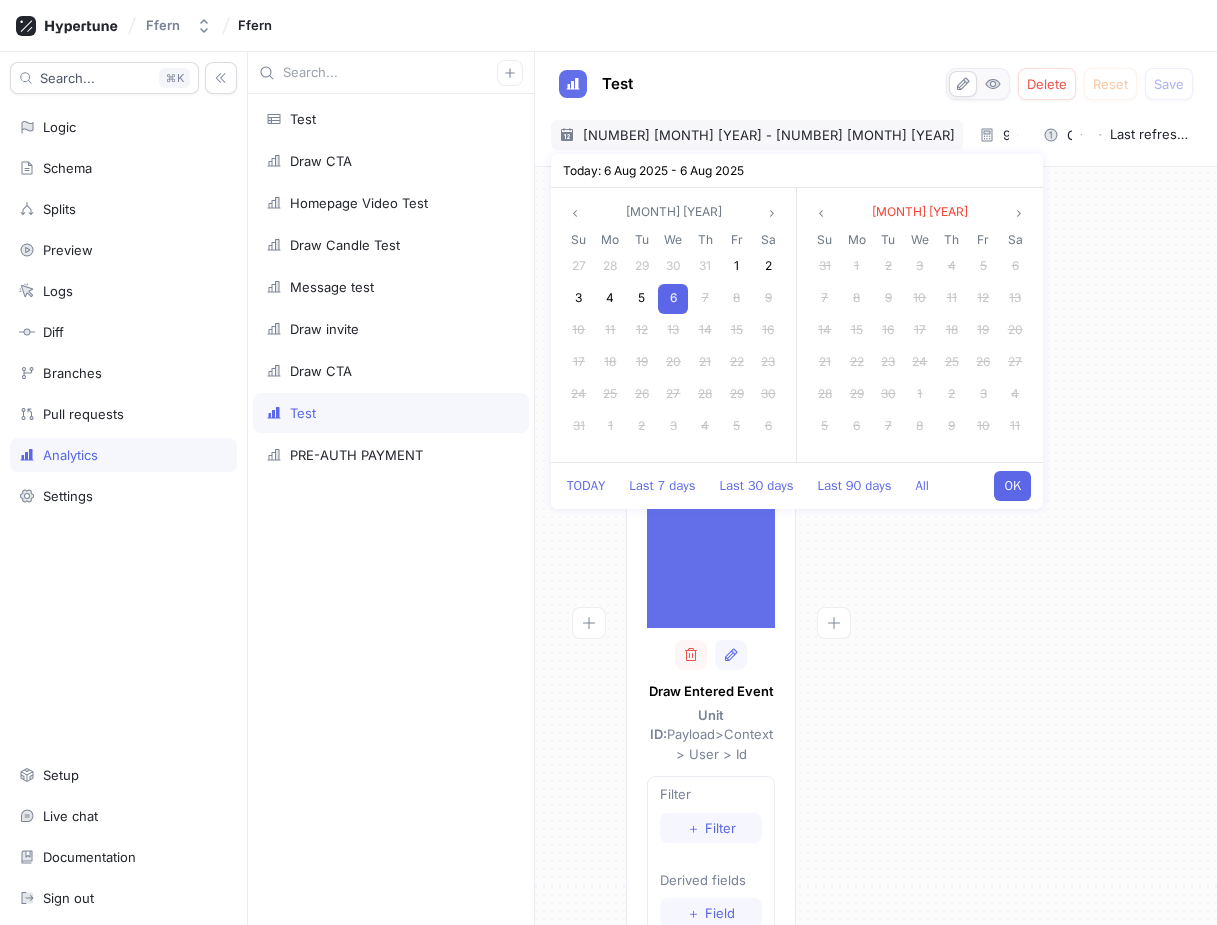 click on "OK" at bounding box center (1012, 486) 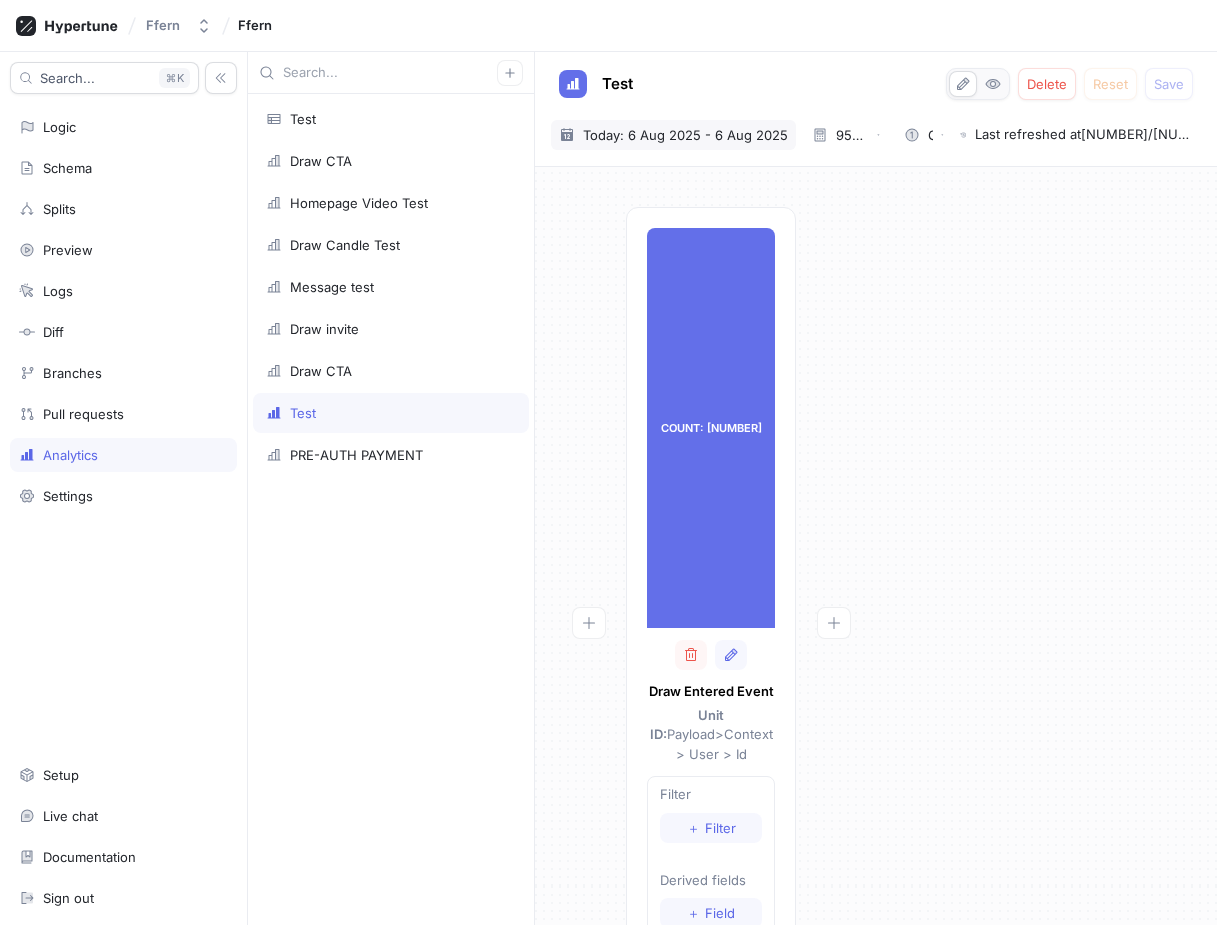 click on "Today: 6 Aug 2025 - 6 Aug 2025" at bounding box center (685, 135) 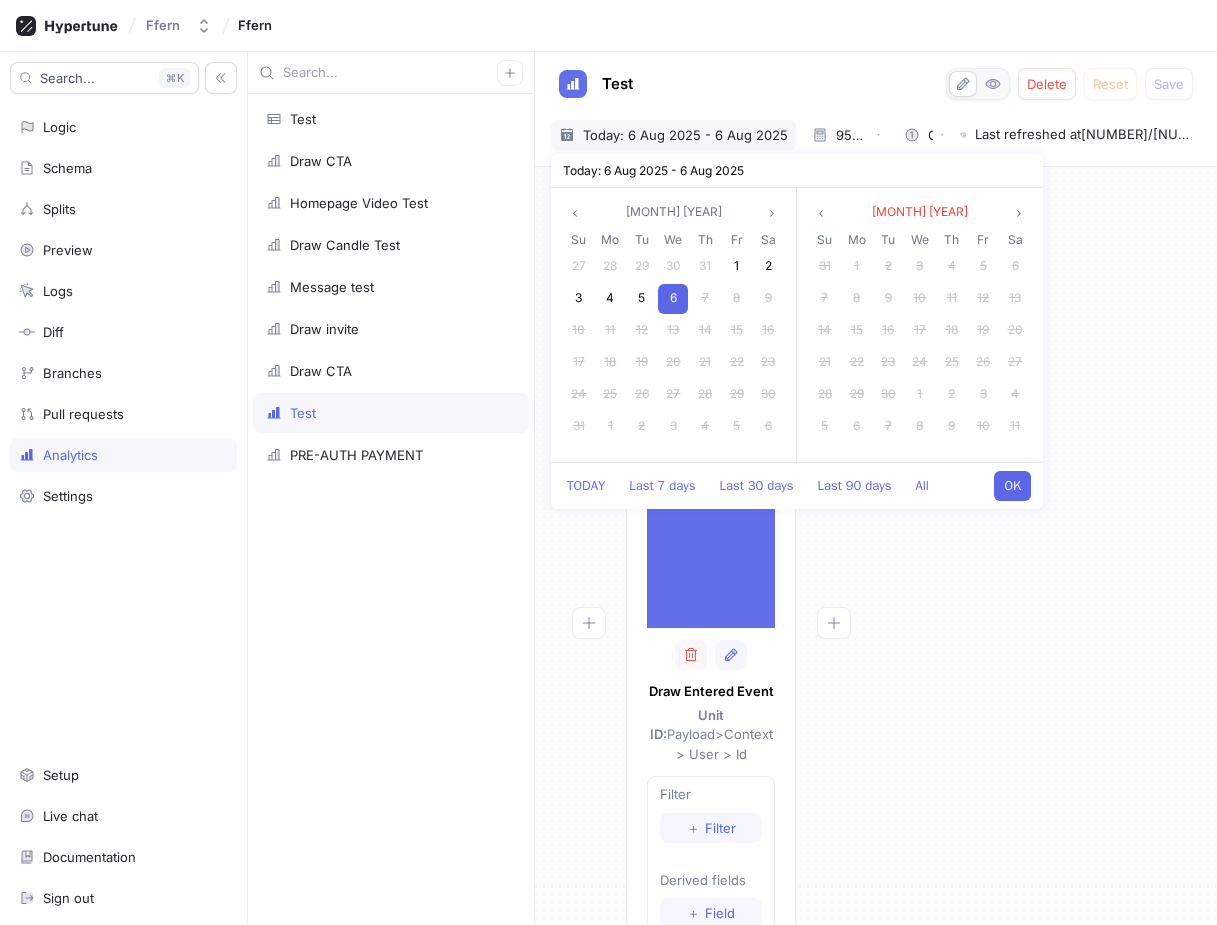 click on "Last refreshed at  06/08/2025, 09:28:59" at bounding box center [1084, 135] 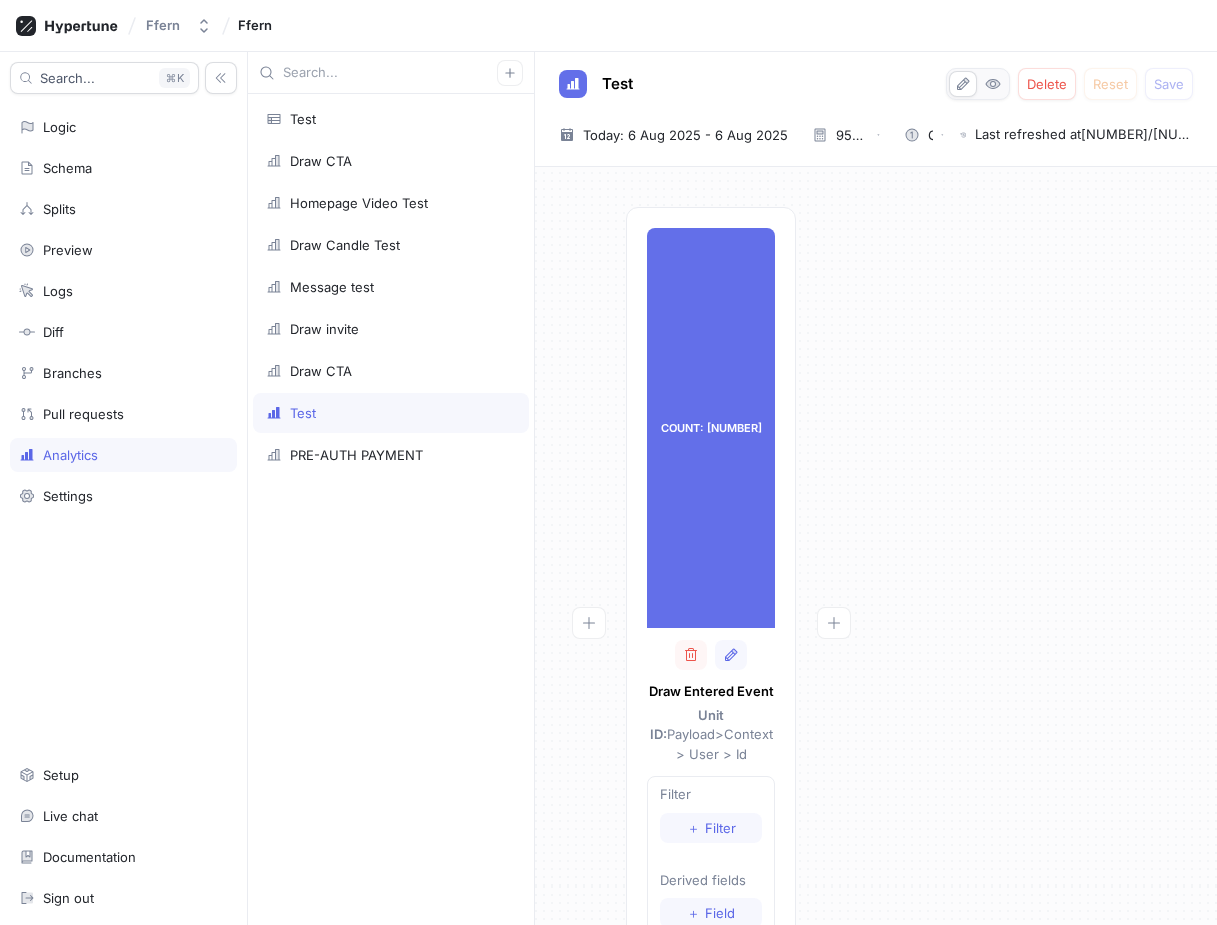 type on "x" 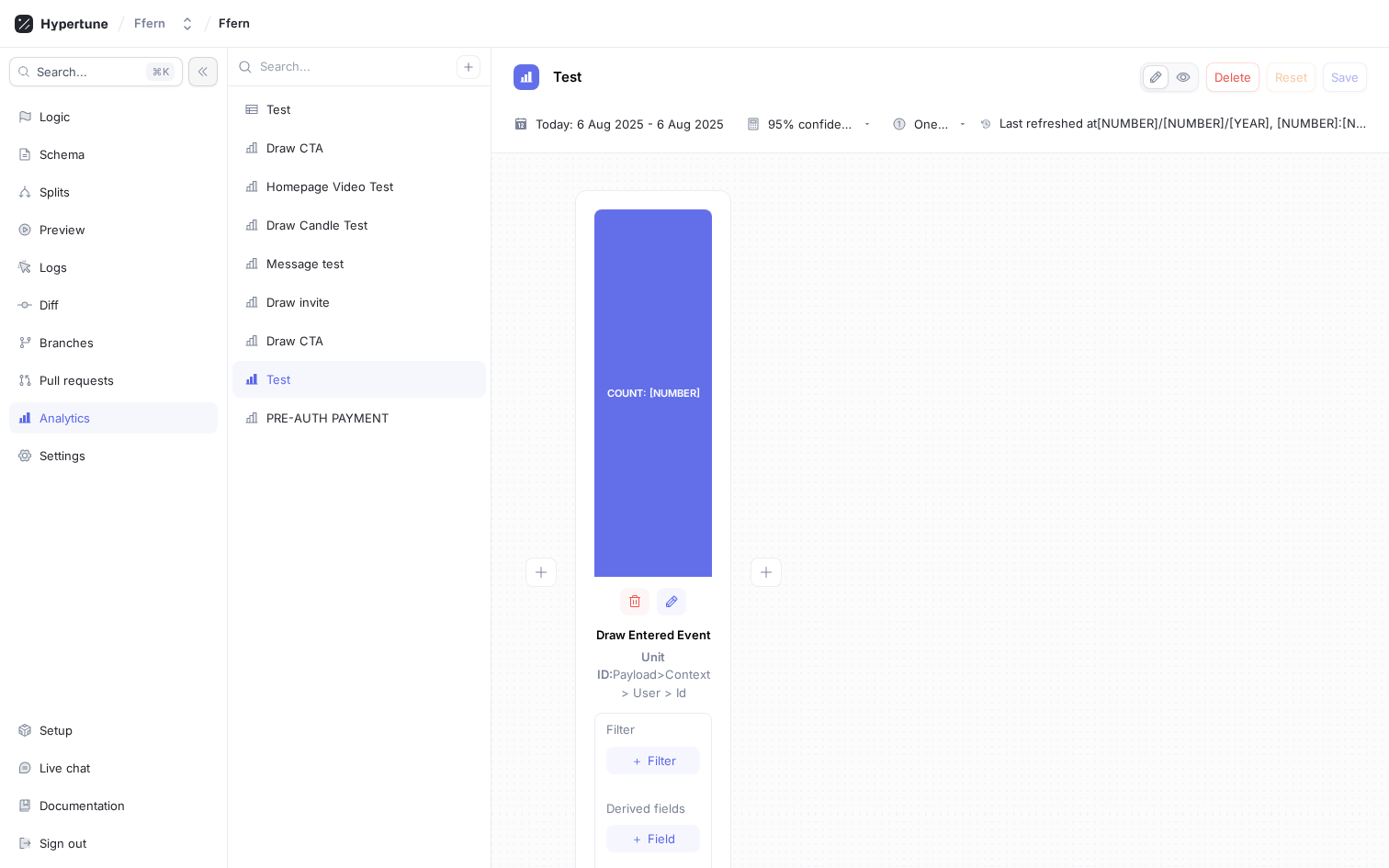 click at bounding box center (203, 72) 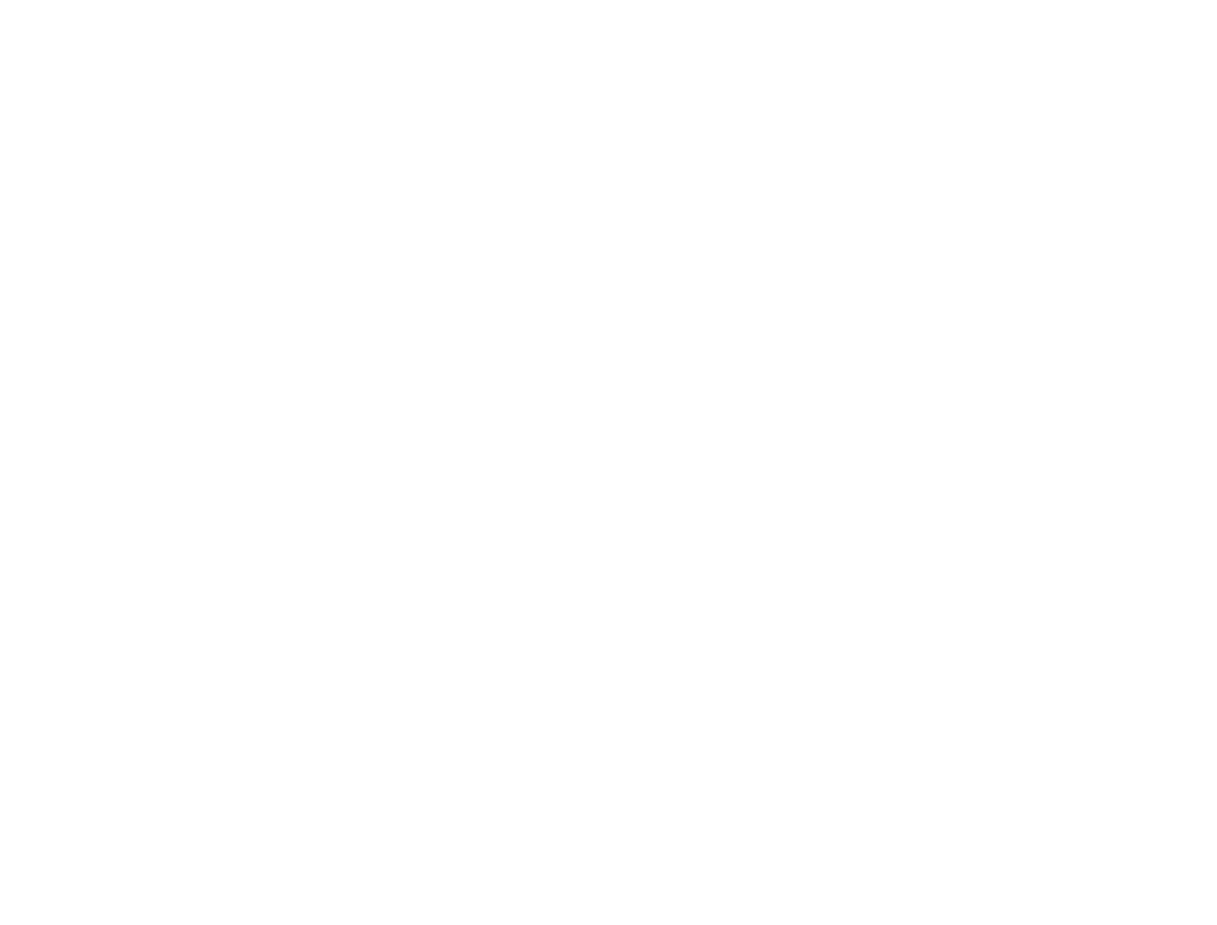 scroll, scrollTop: 0, scrollLeft: 0, axis: both 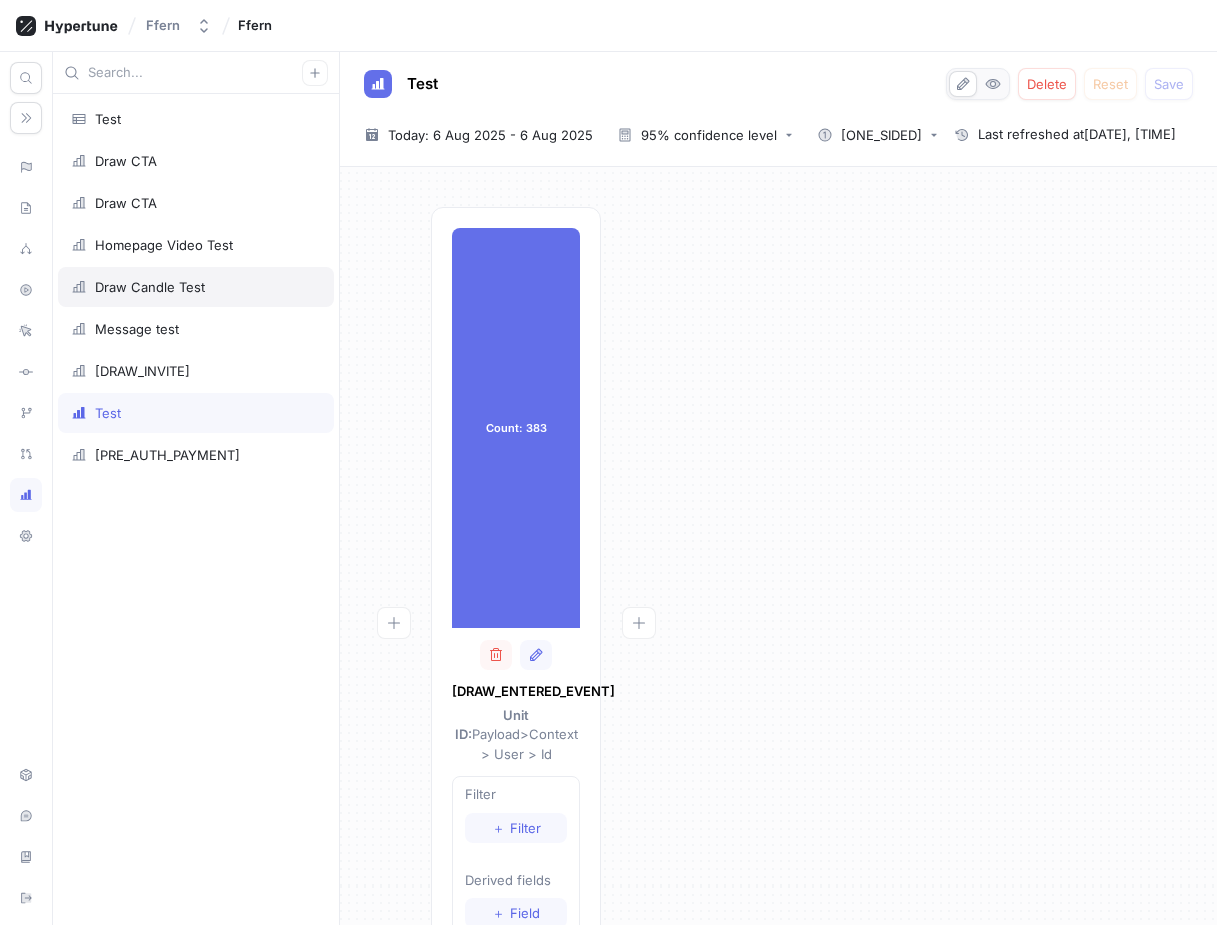 click on "Draw Candle Test" at bounding box center (196, 287) 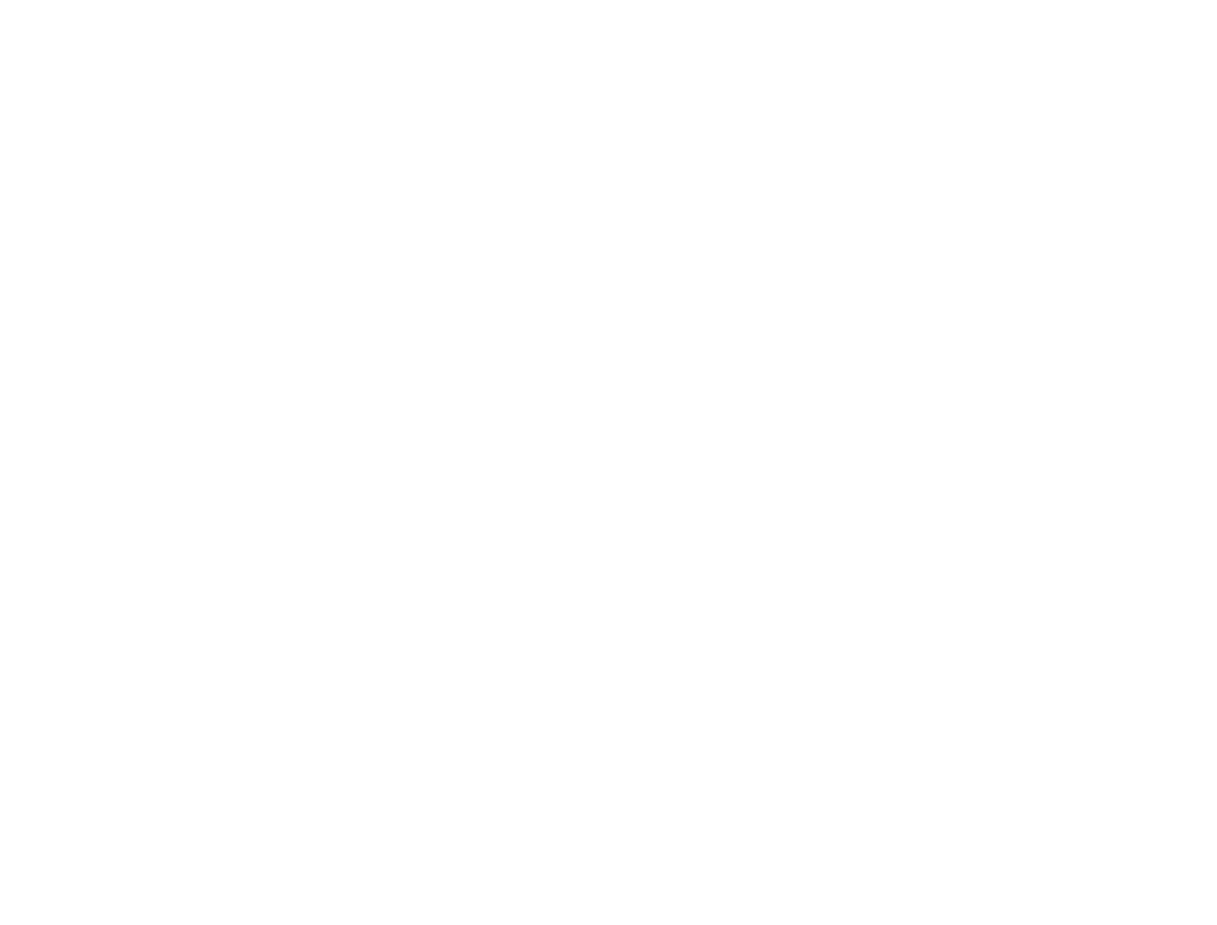 scroll, scrollTop: 0, scrollLeft: 0, axis: both 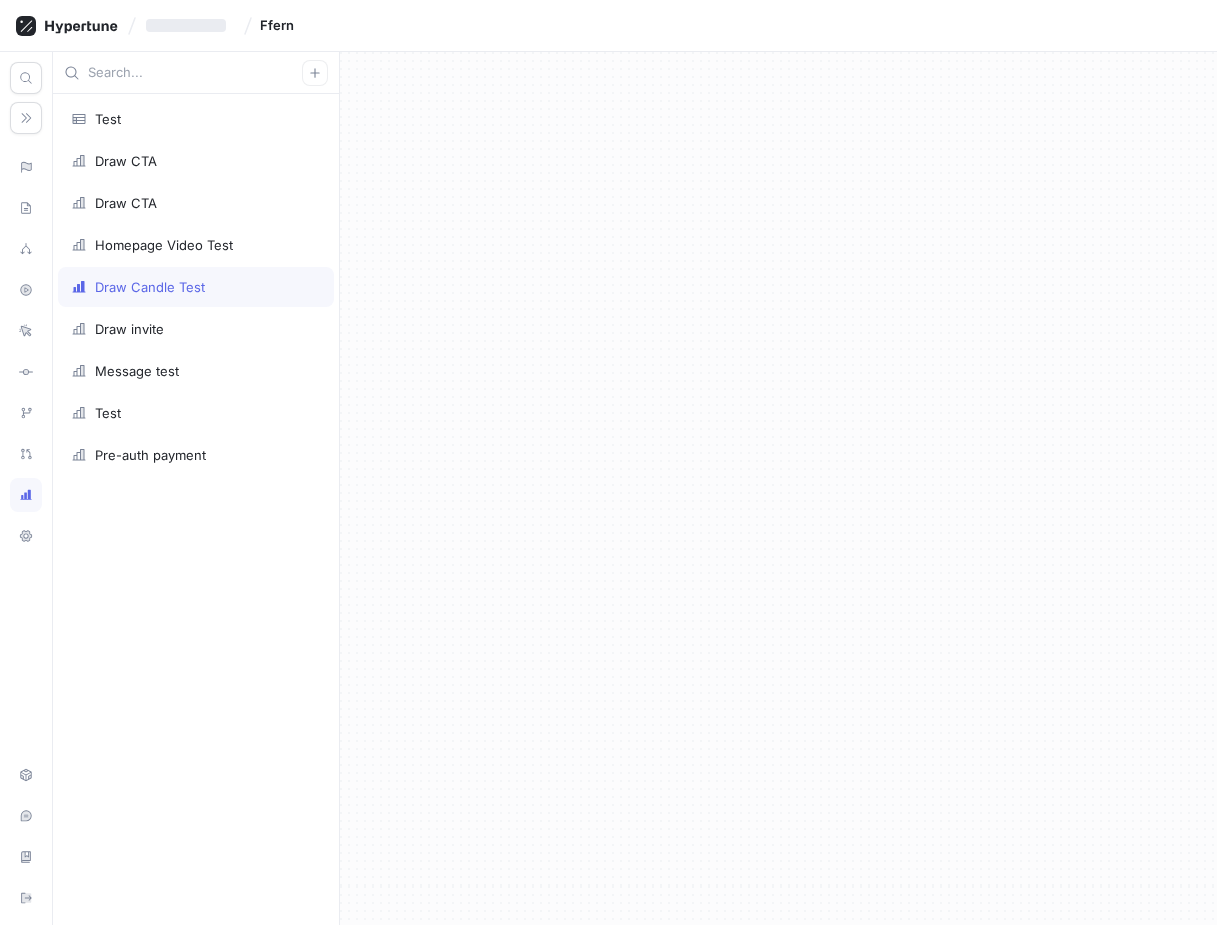 type on "x" 